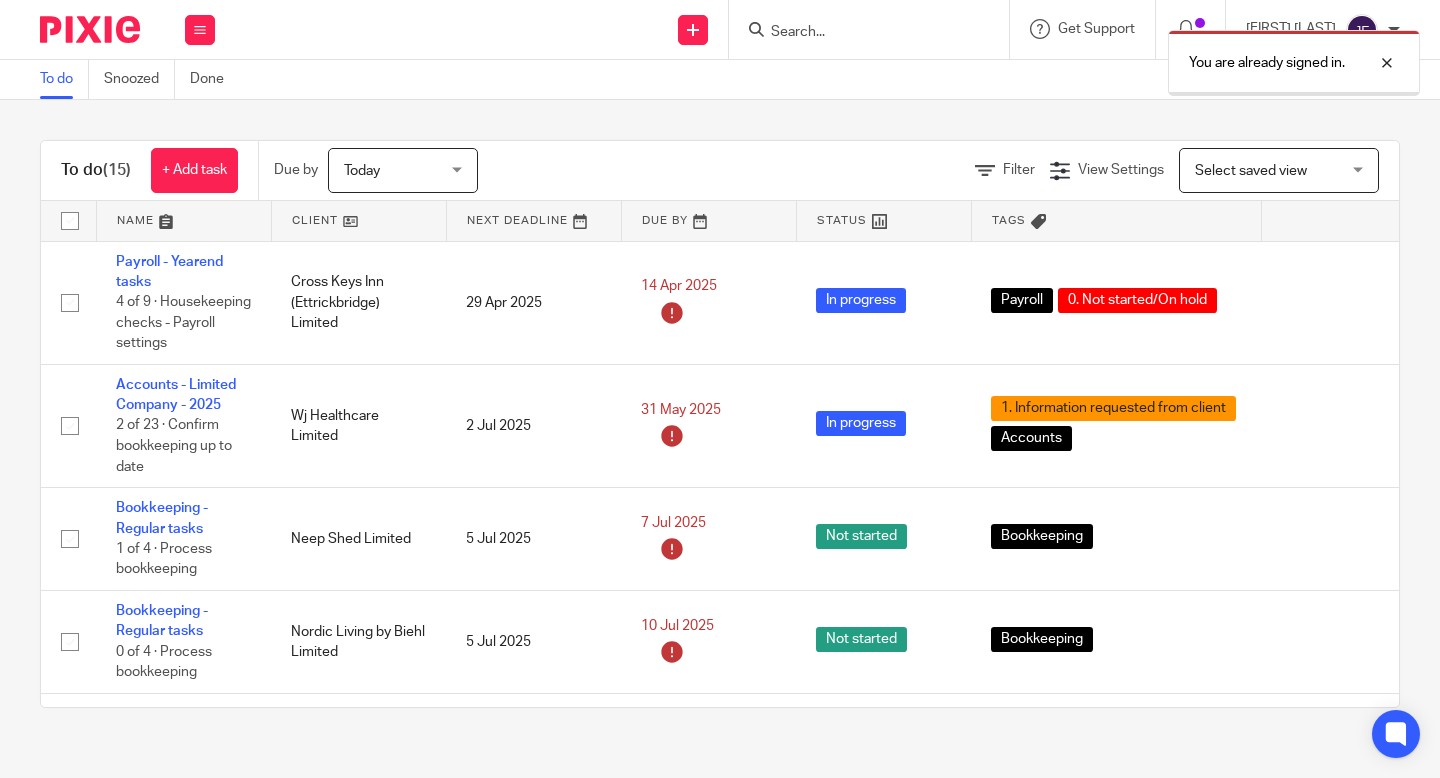 scroll, scrollTop: 0, scrollLeft: 0, axis: both 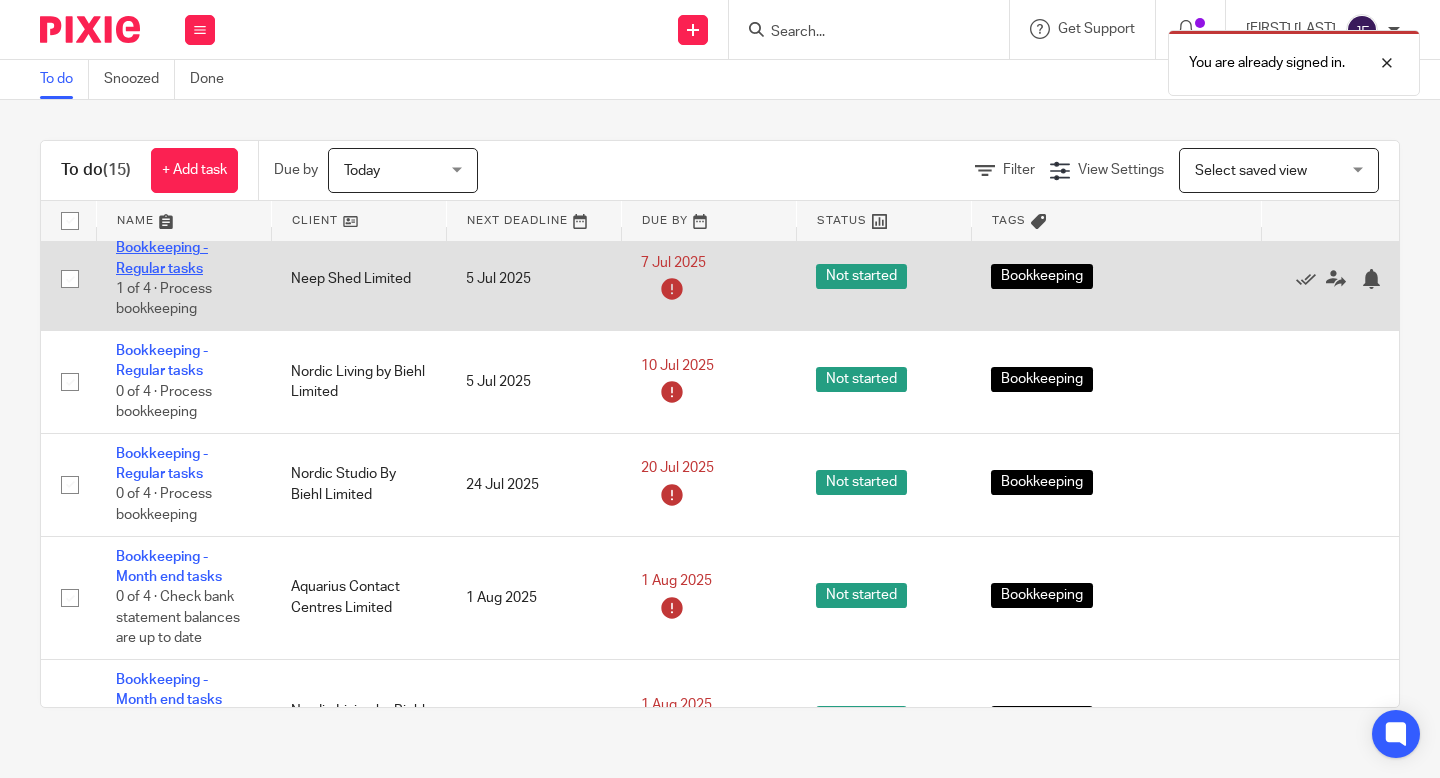 click on "Bookkeeping - Regular tasks" at bounding box center [162, 258] 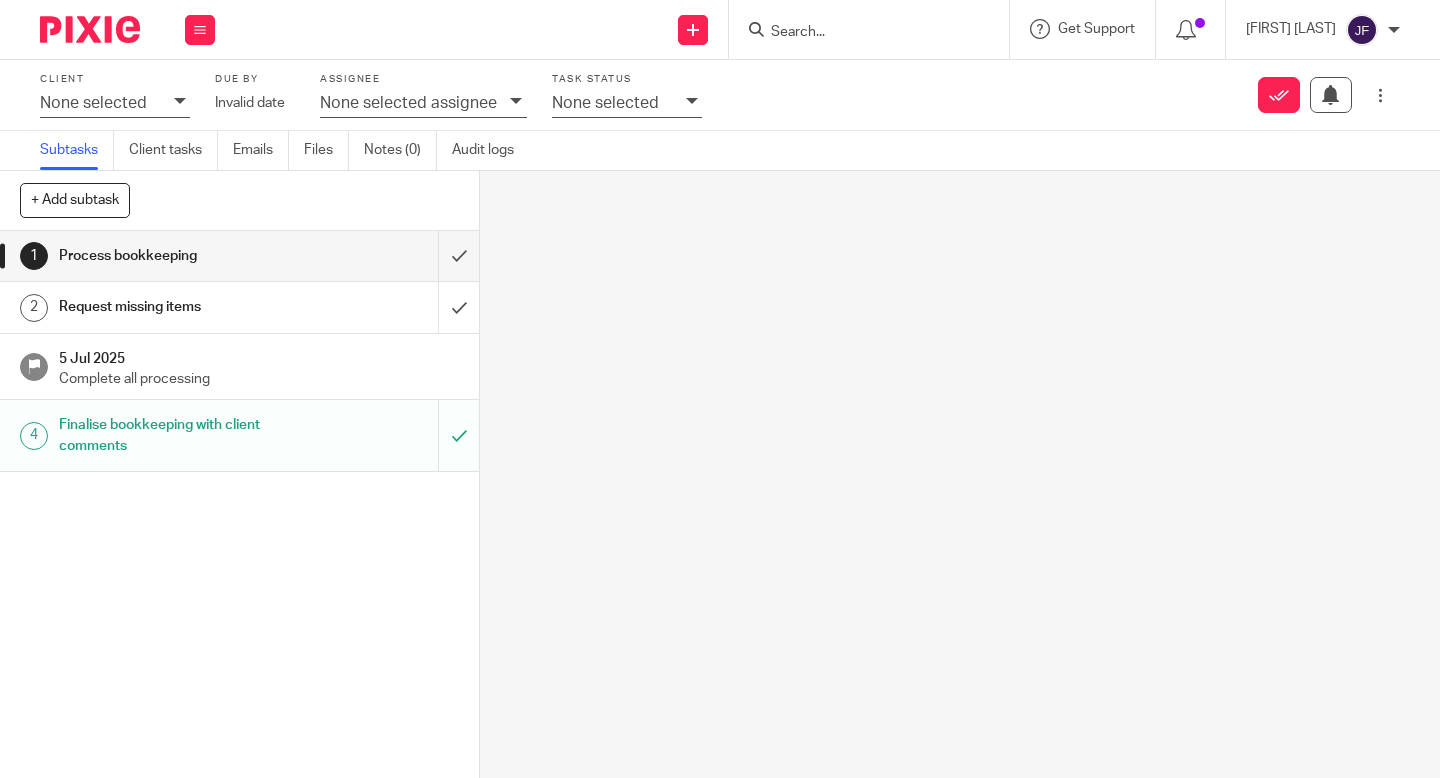 scroll, scrollTop: 0, scrollLeft: 0, axis: both 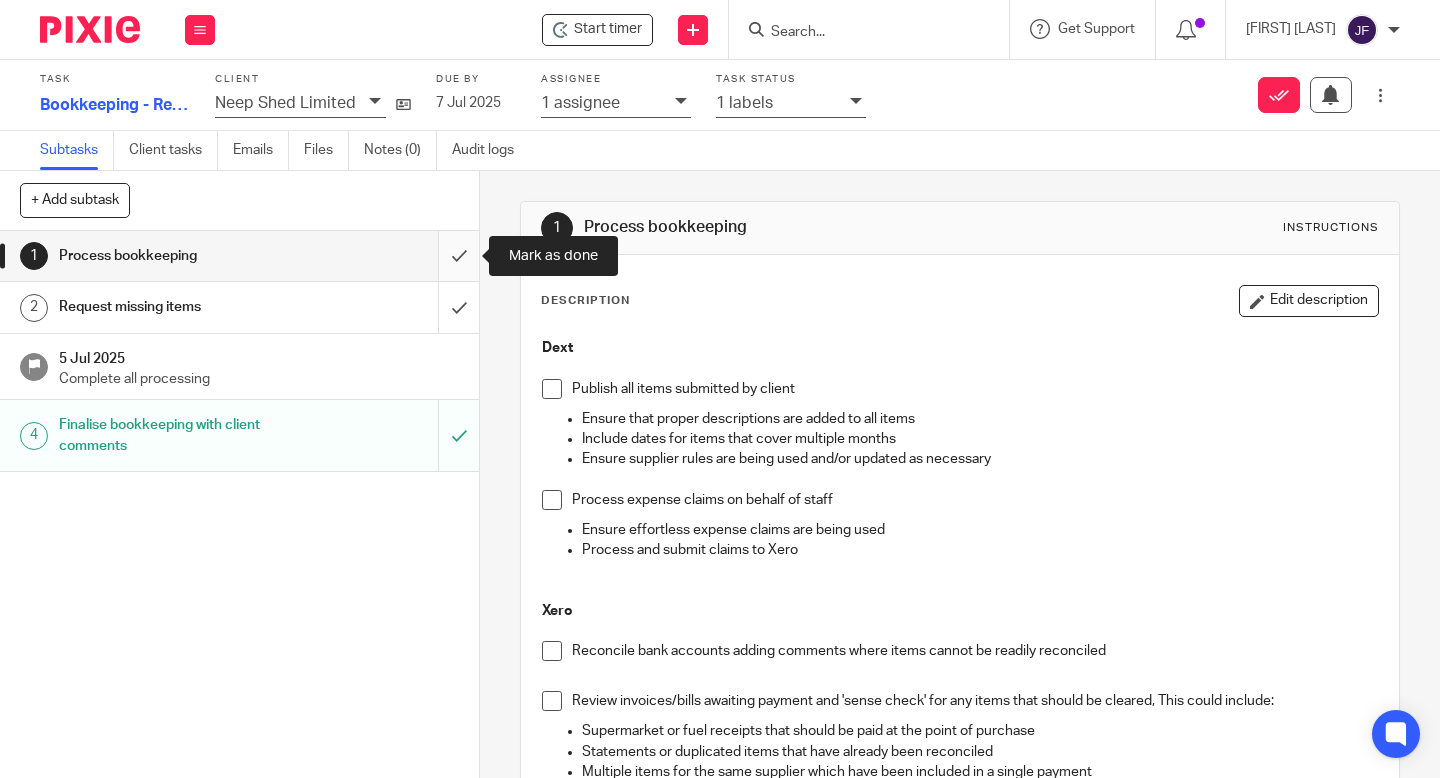 click at bounding box center (239, 256) 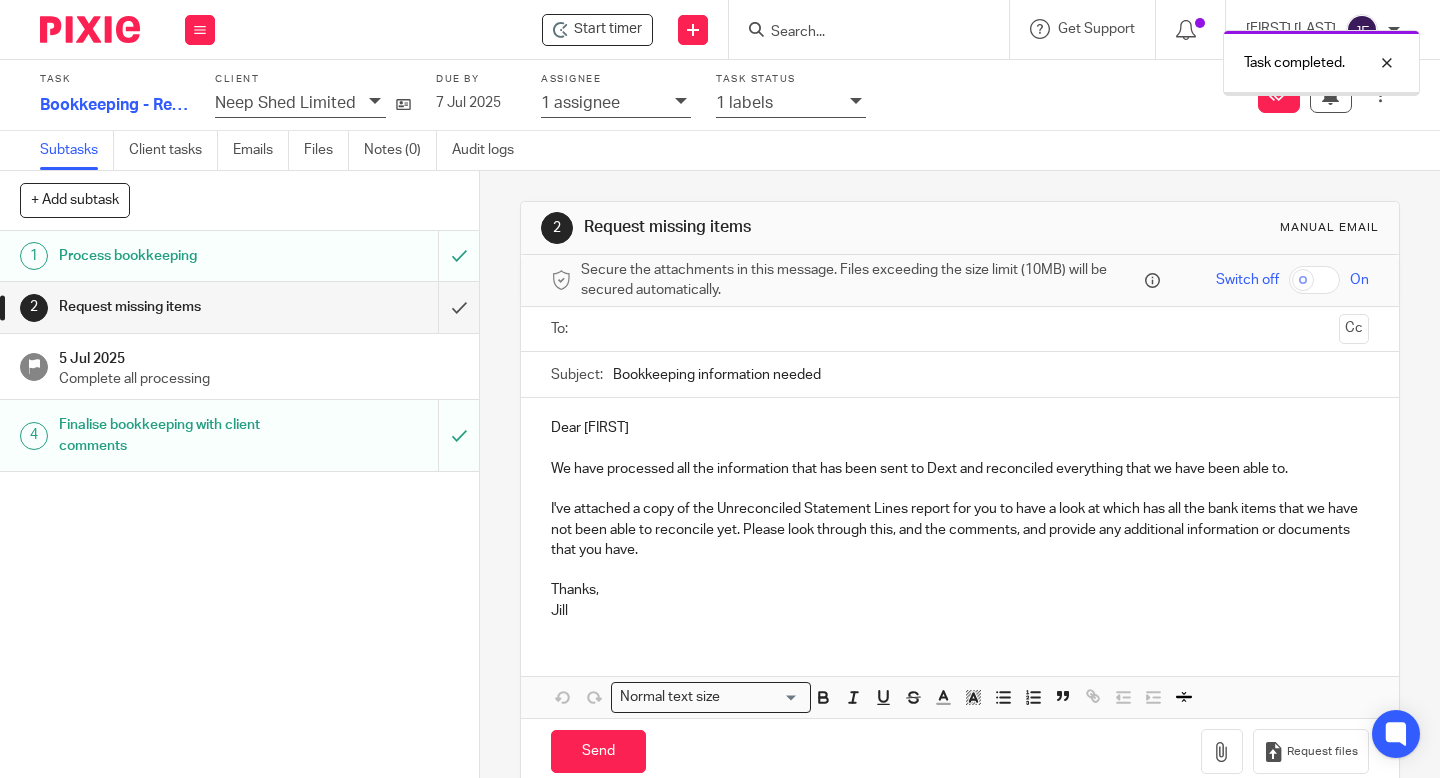 scroll, scrollTop: 0, scrollLeft: 0, axis: both 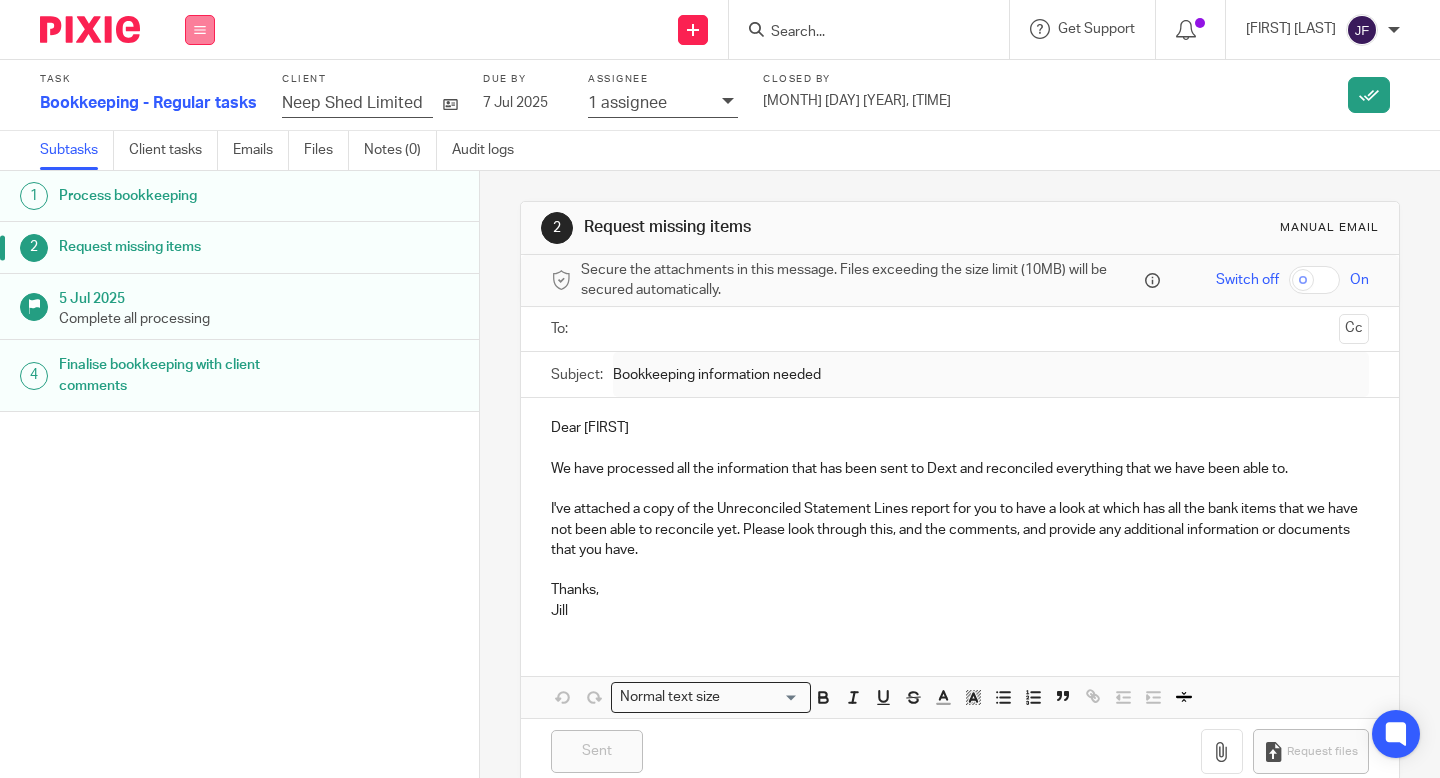 click at bounding box center (200, 30) 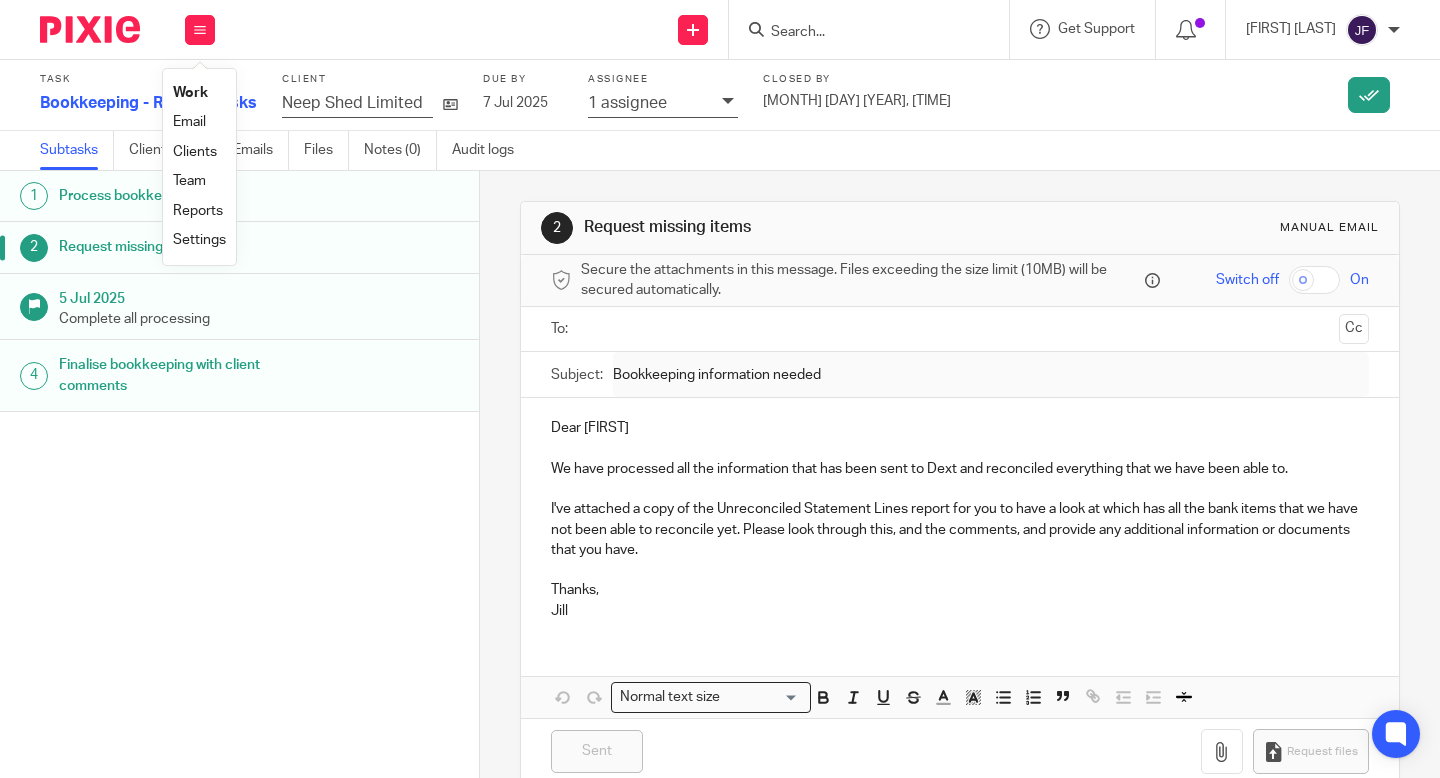 click on "Work" at bounding box center [190, 93] 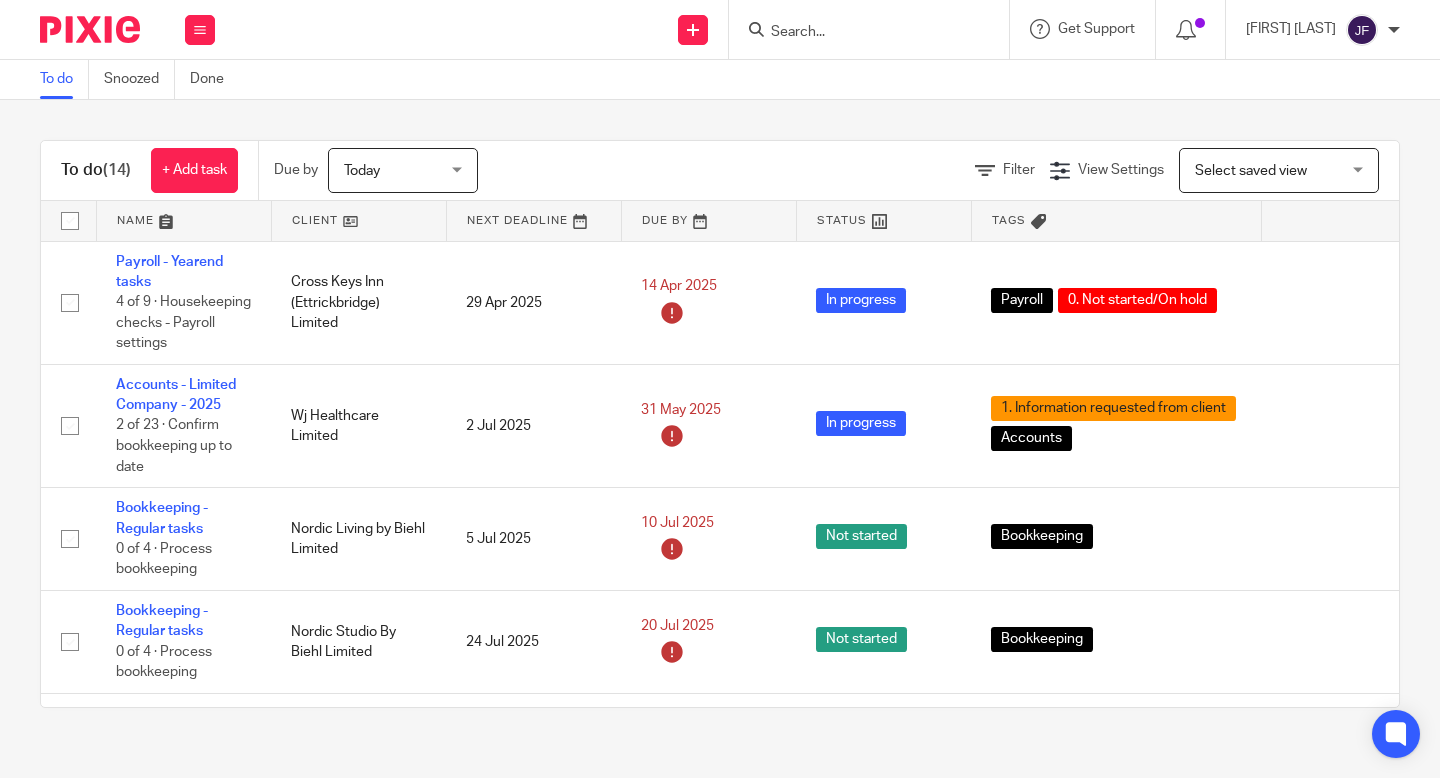 scroll, scrollTop: 0, scrollLeft: 0, axis: both 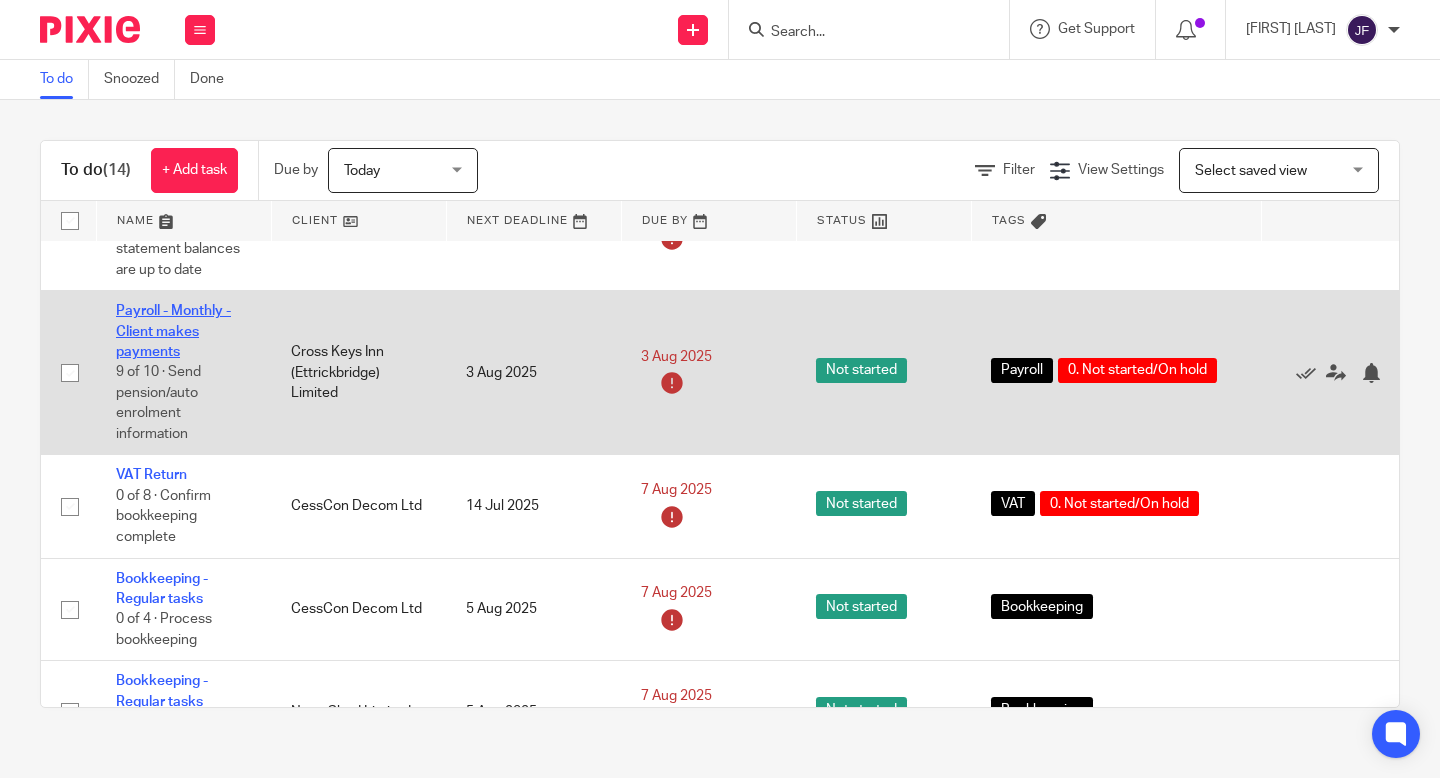 click on "Payroll - Monthly  - Client makes payments" at bounding box center [173, 331] 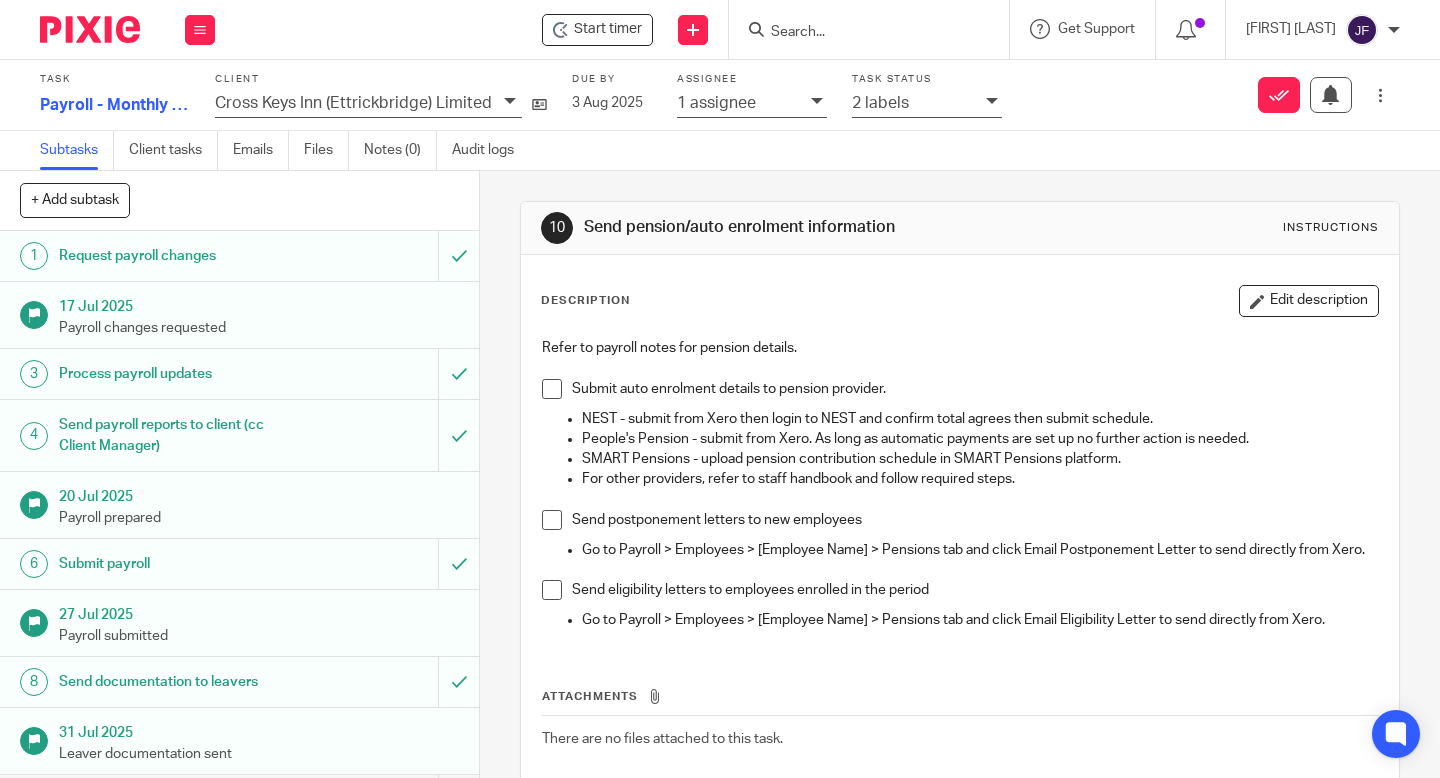 scroll, scrollTop: 0, scrollLeft: 0, axis: both 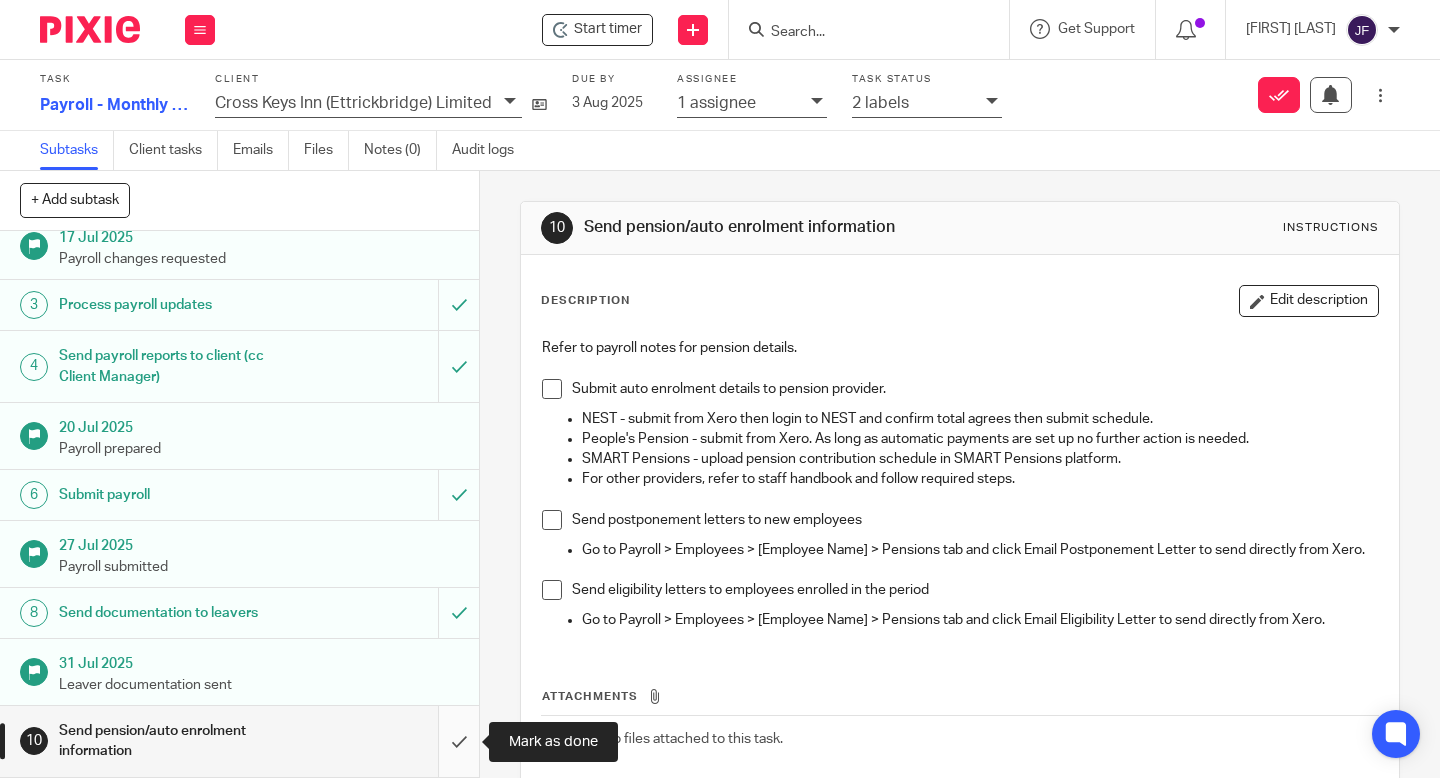 click at bounding box center (239, 741) 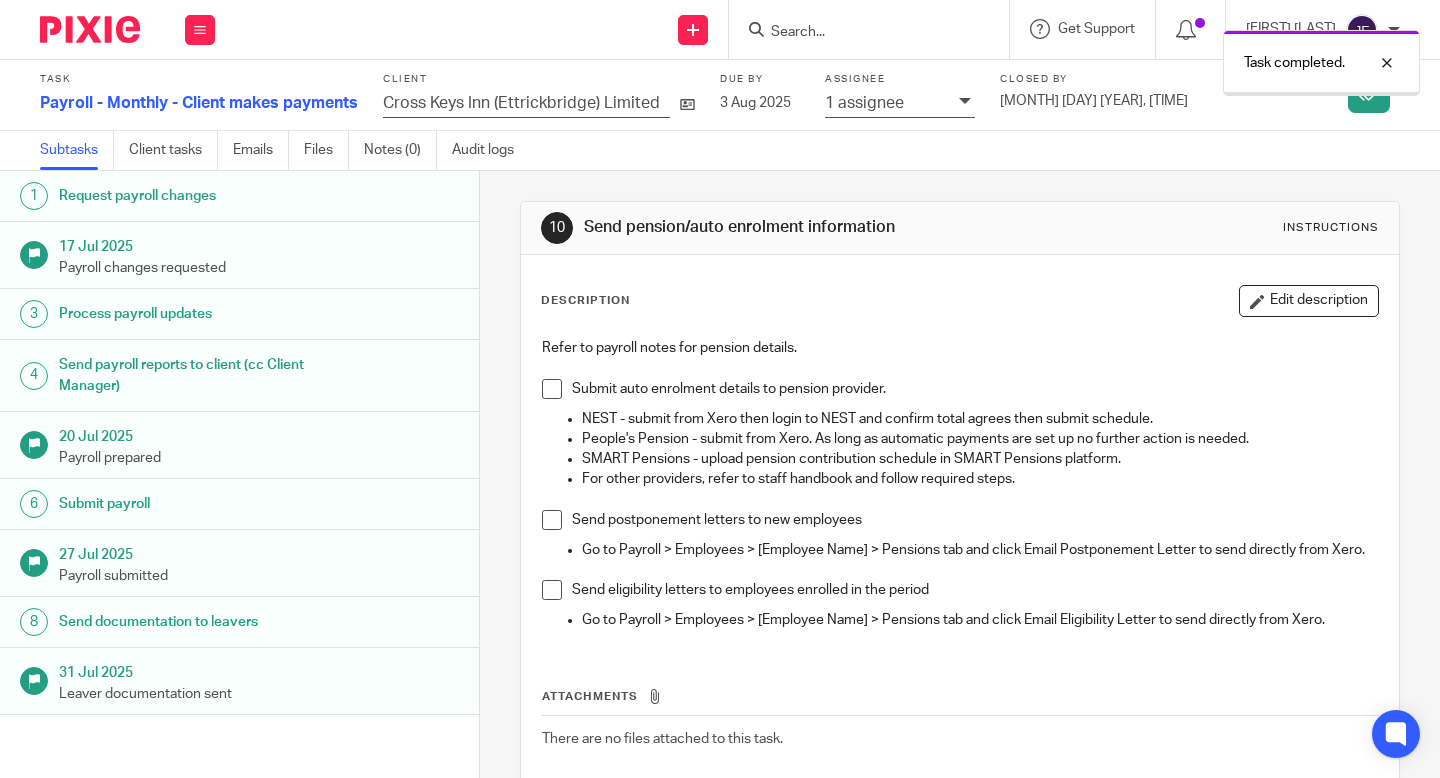 scroll, scrollTop: 0, scrollLeft: 0, axis: both 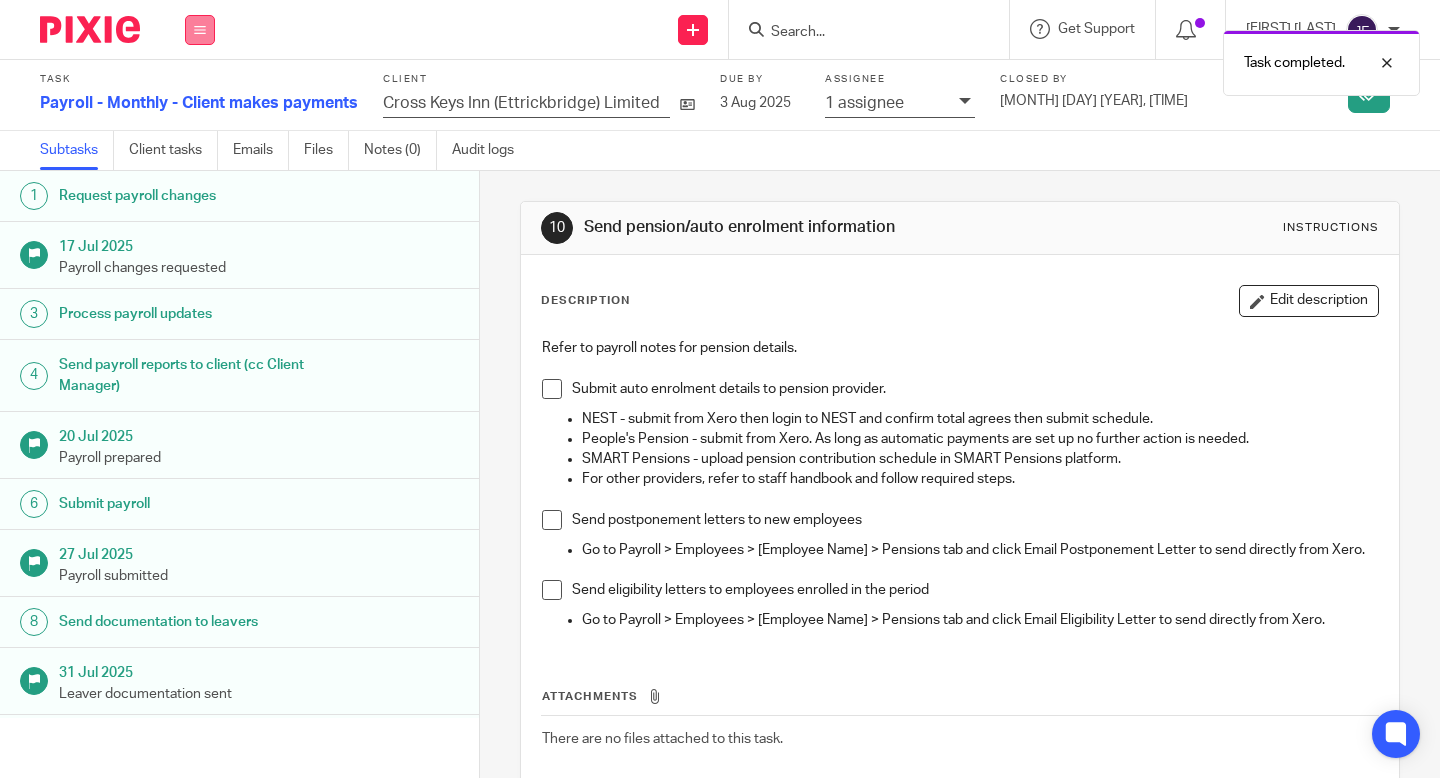 click at bounding box center (200, 30) 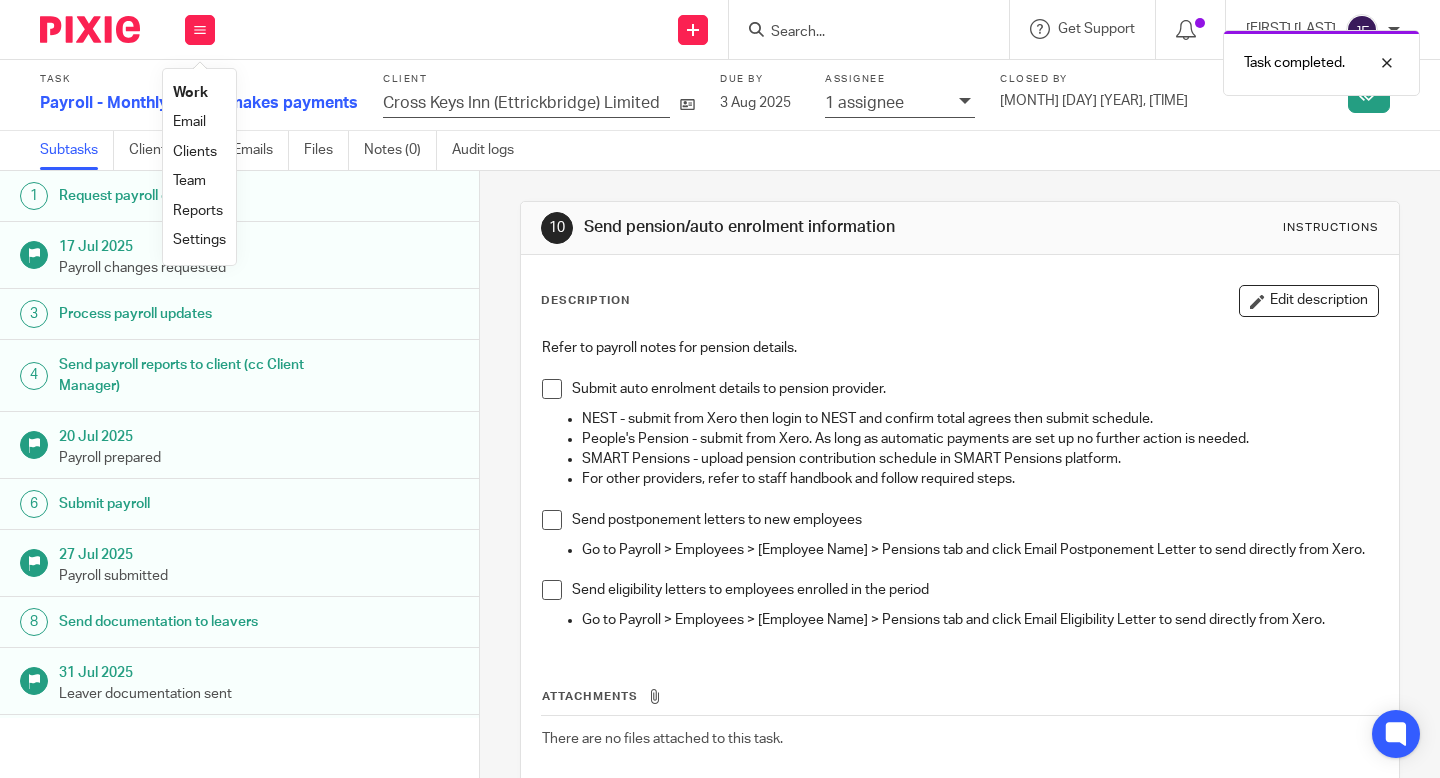 click on "Work" at bounding box center [190, 93] 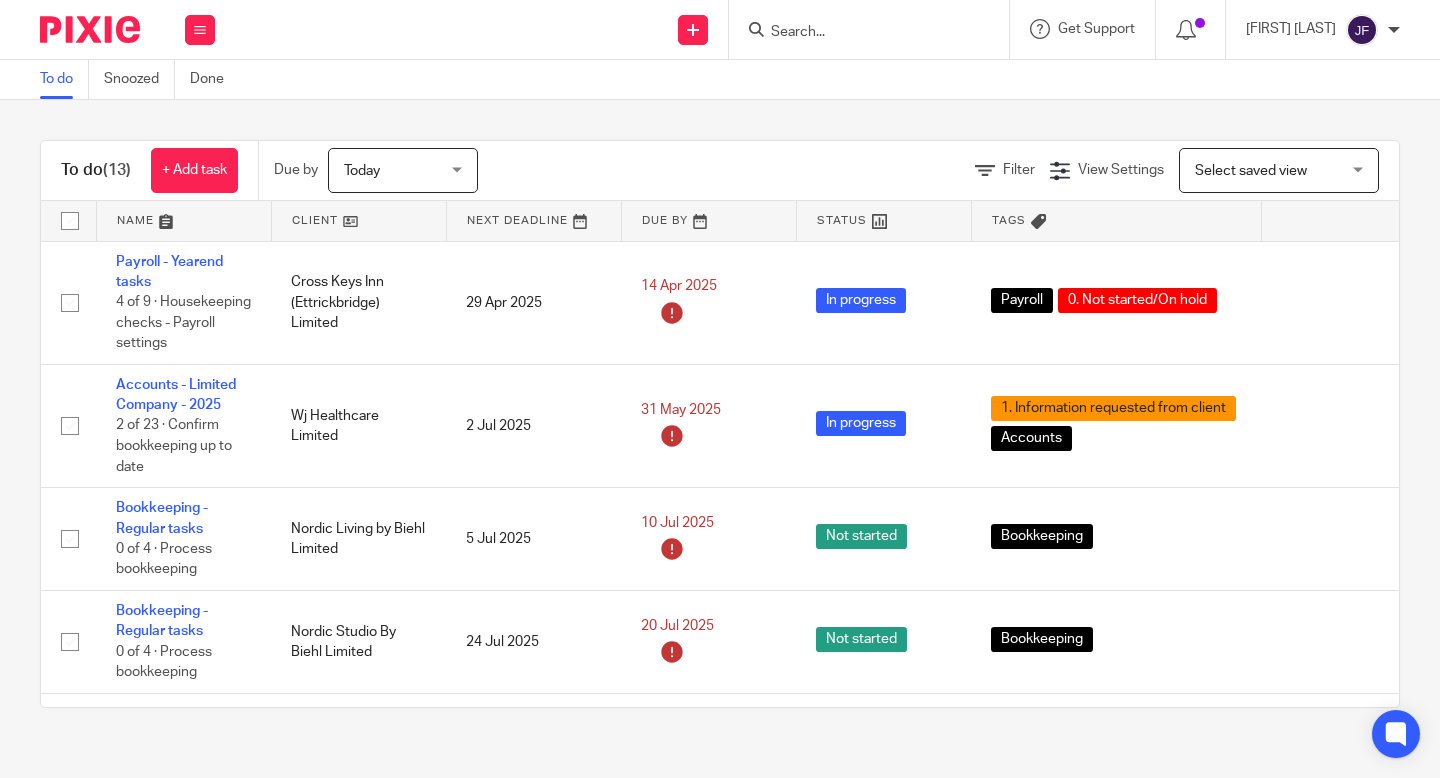 scroll, scrollTop: 0, scrollLeft: 0, axis: both 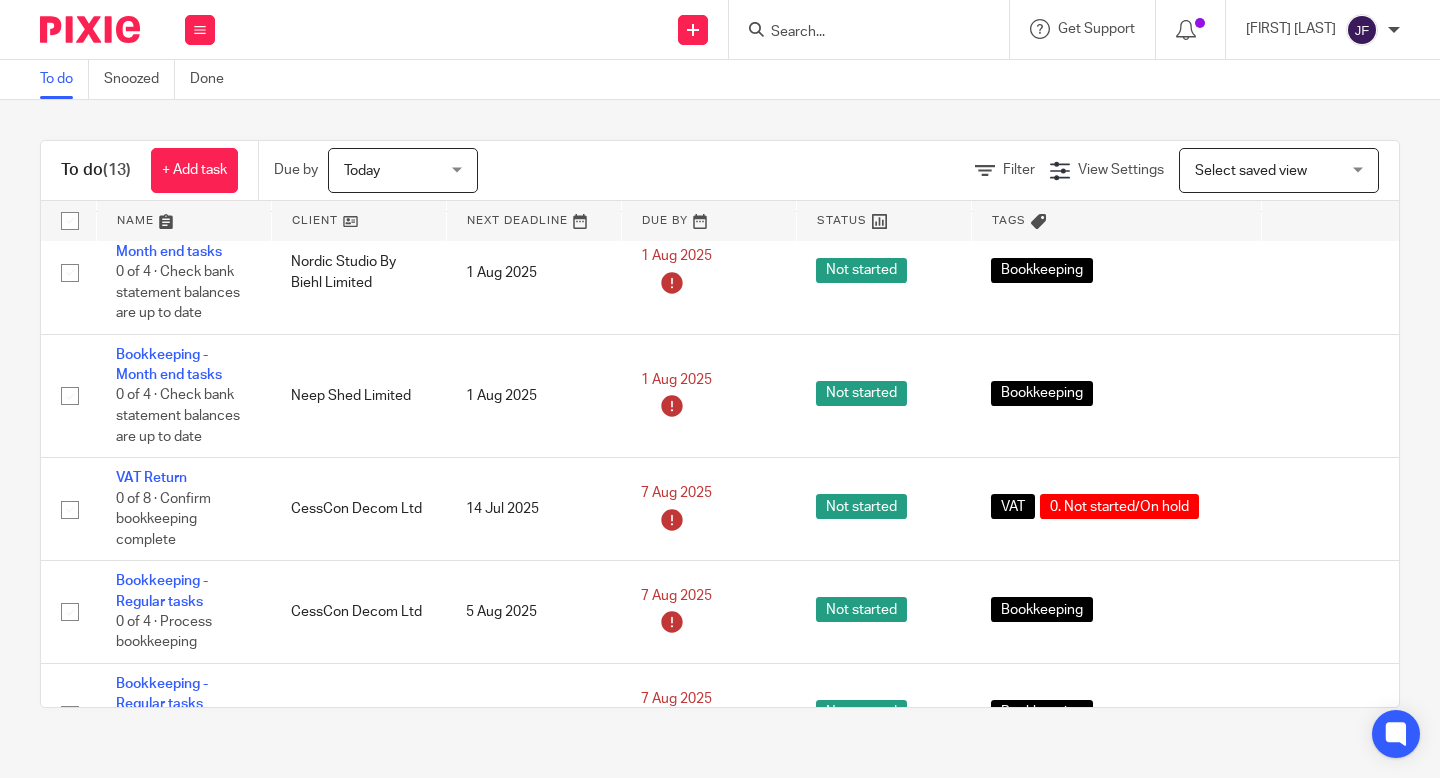 click on "Today
Today" at bounding box center (403, 170) 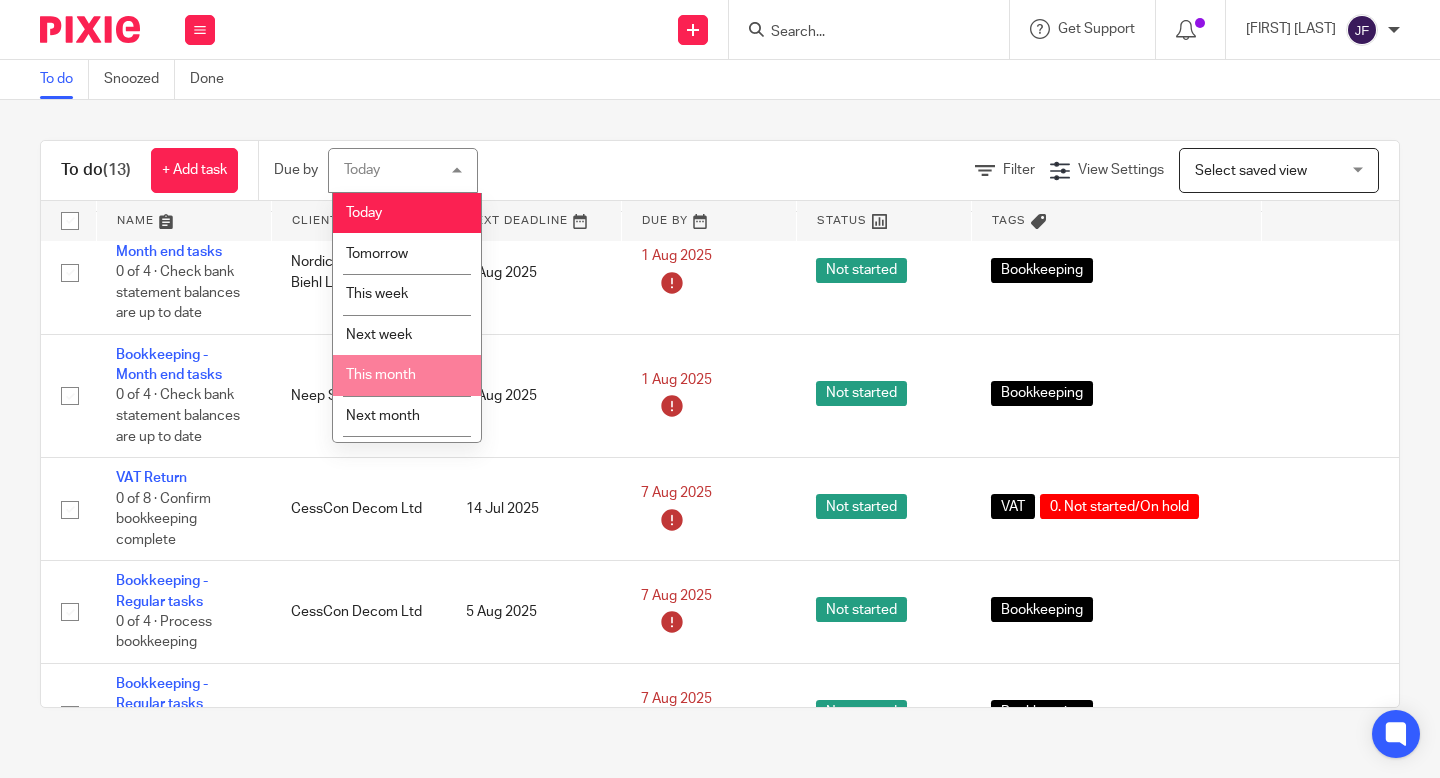 click on "This month" at bounding box center (381, 375) 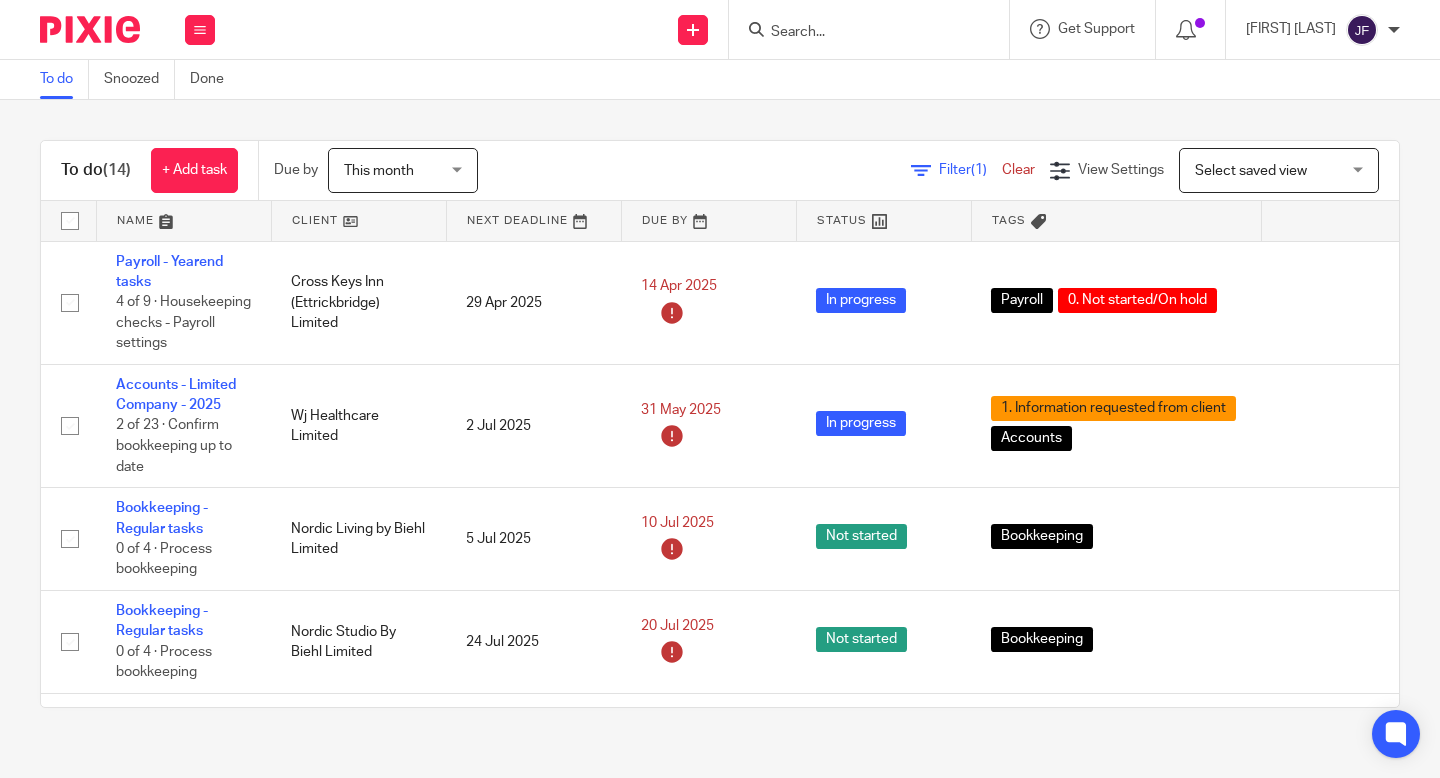 scroll, scrollTop: 0, scrollLeft: 0, axis: both 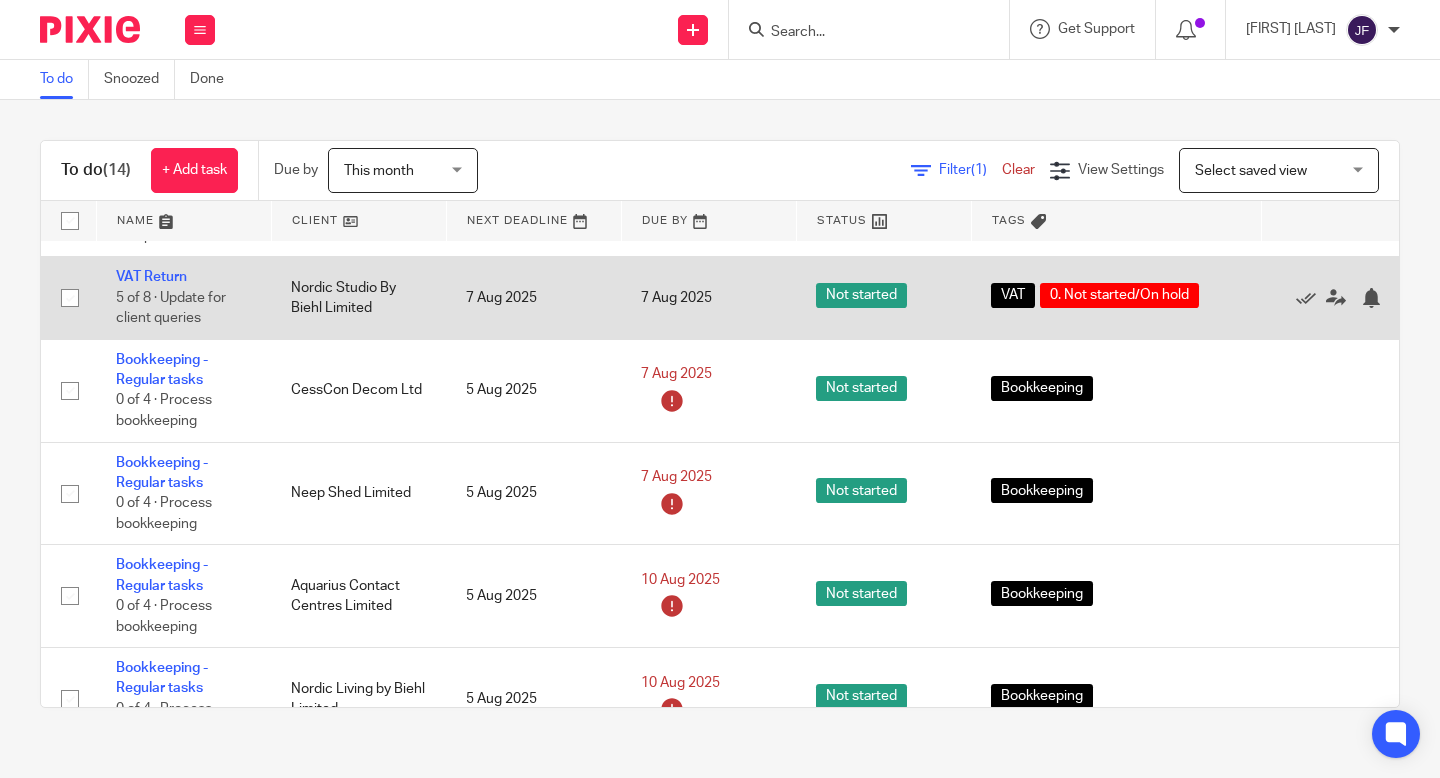 click at bounding box center [70, 298] 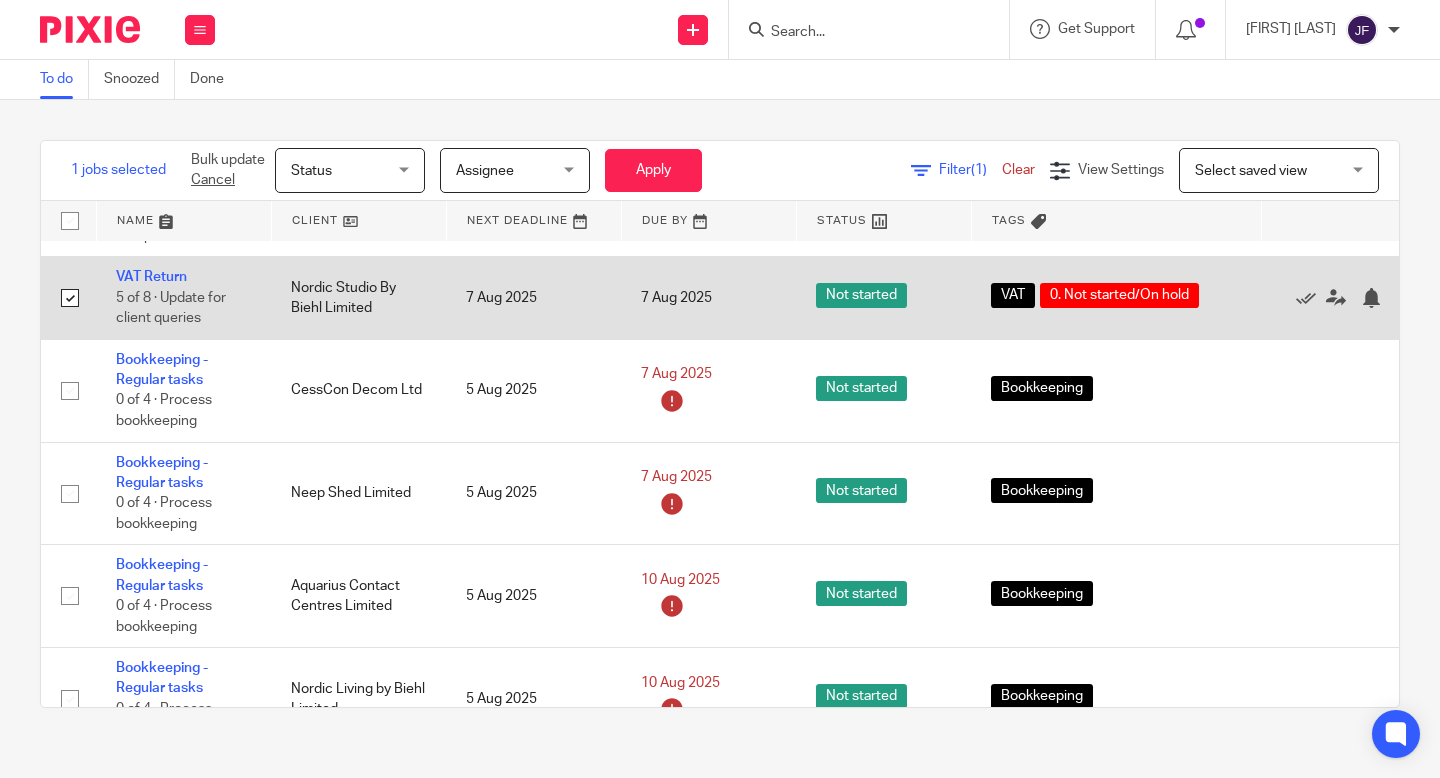 click at bounding box center [70, 298] 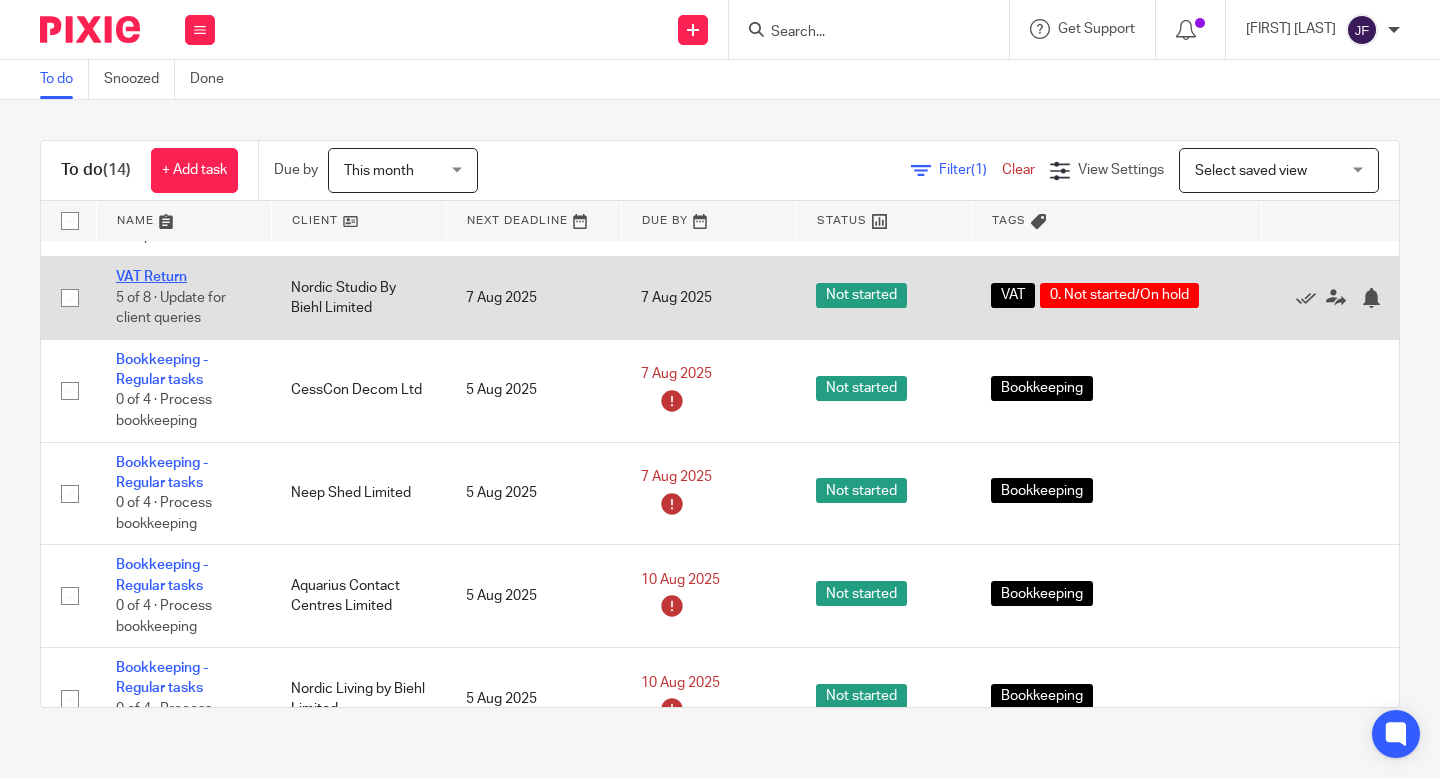 click on "VAT Return" at bounding box center [151, 277] 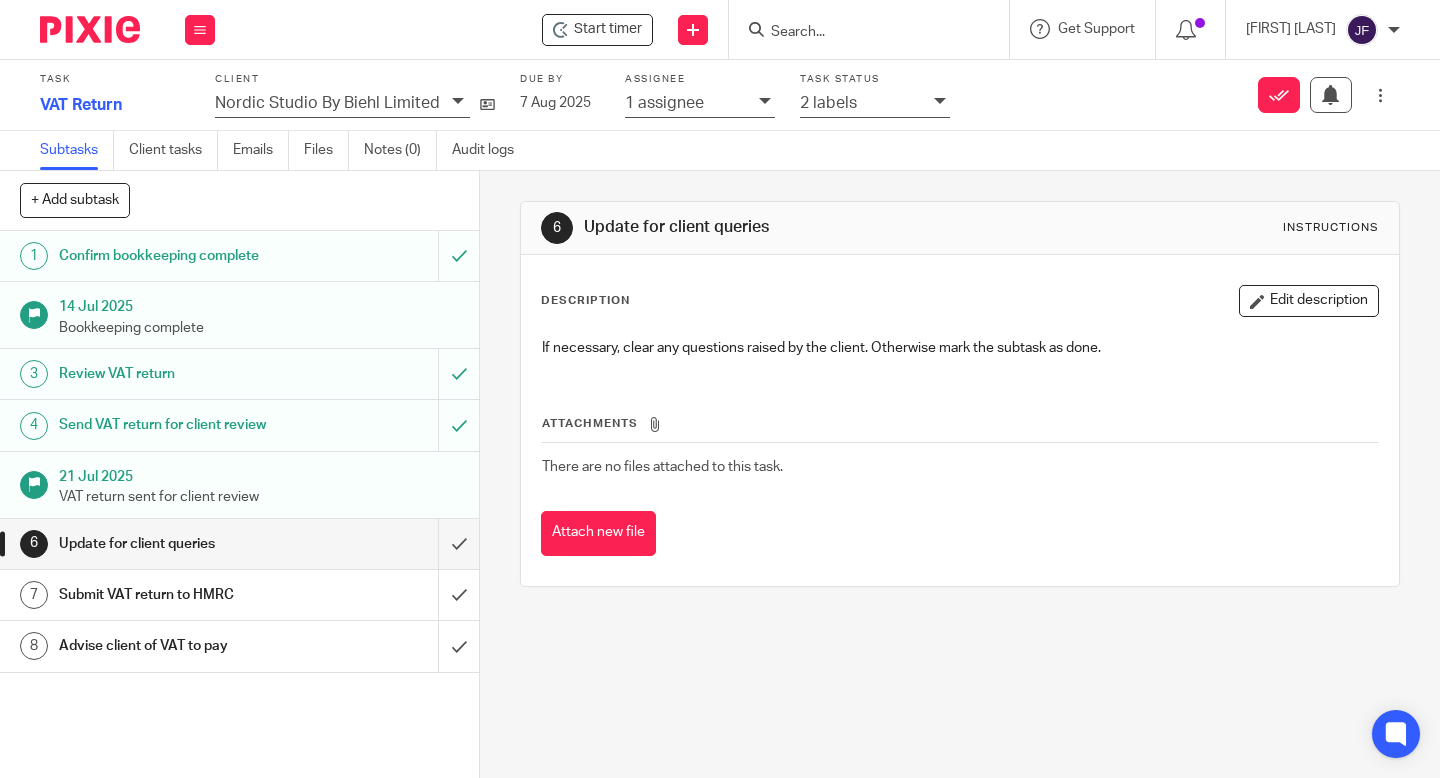 scroll, scrollTop: 0, scrollLeft: 0, axis: both 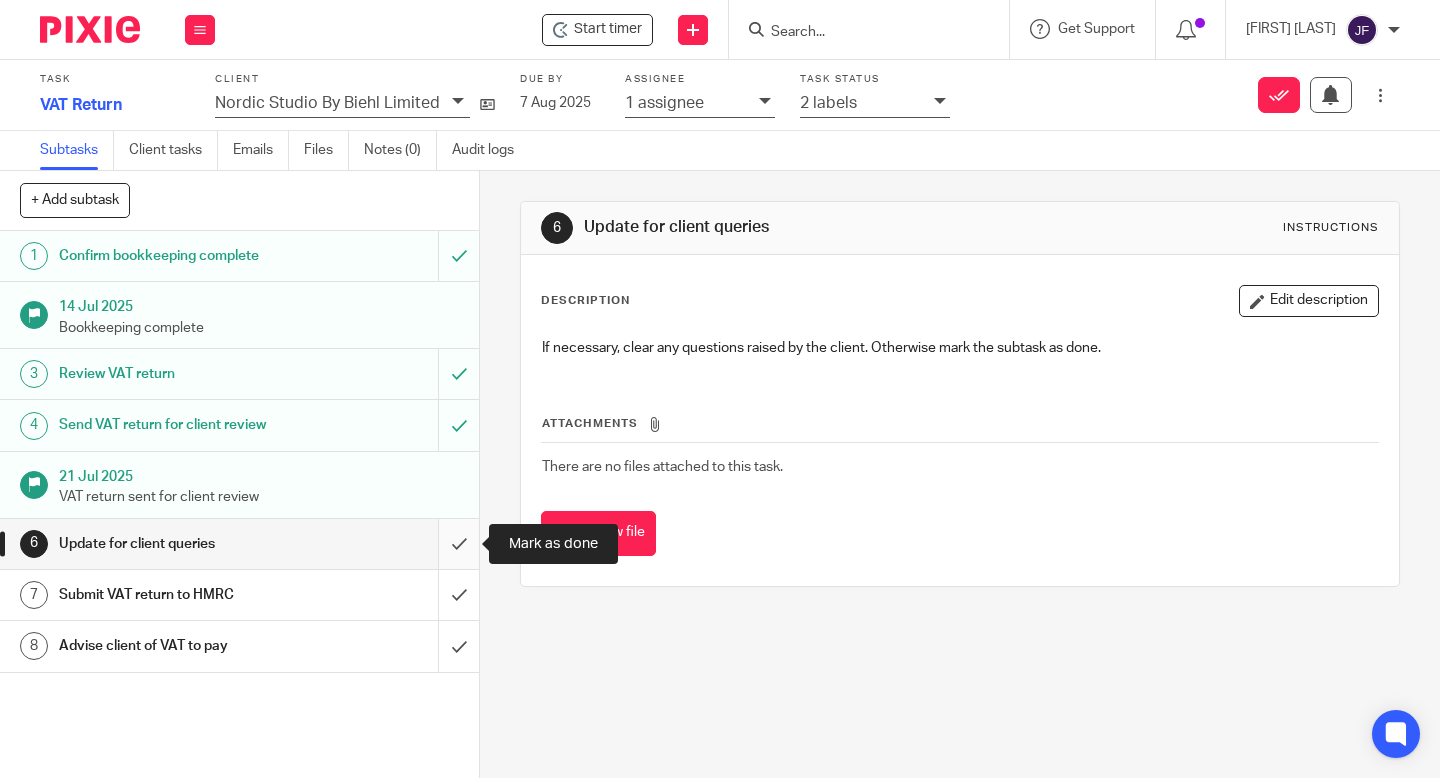 click at bounding box center (239, 544) 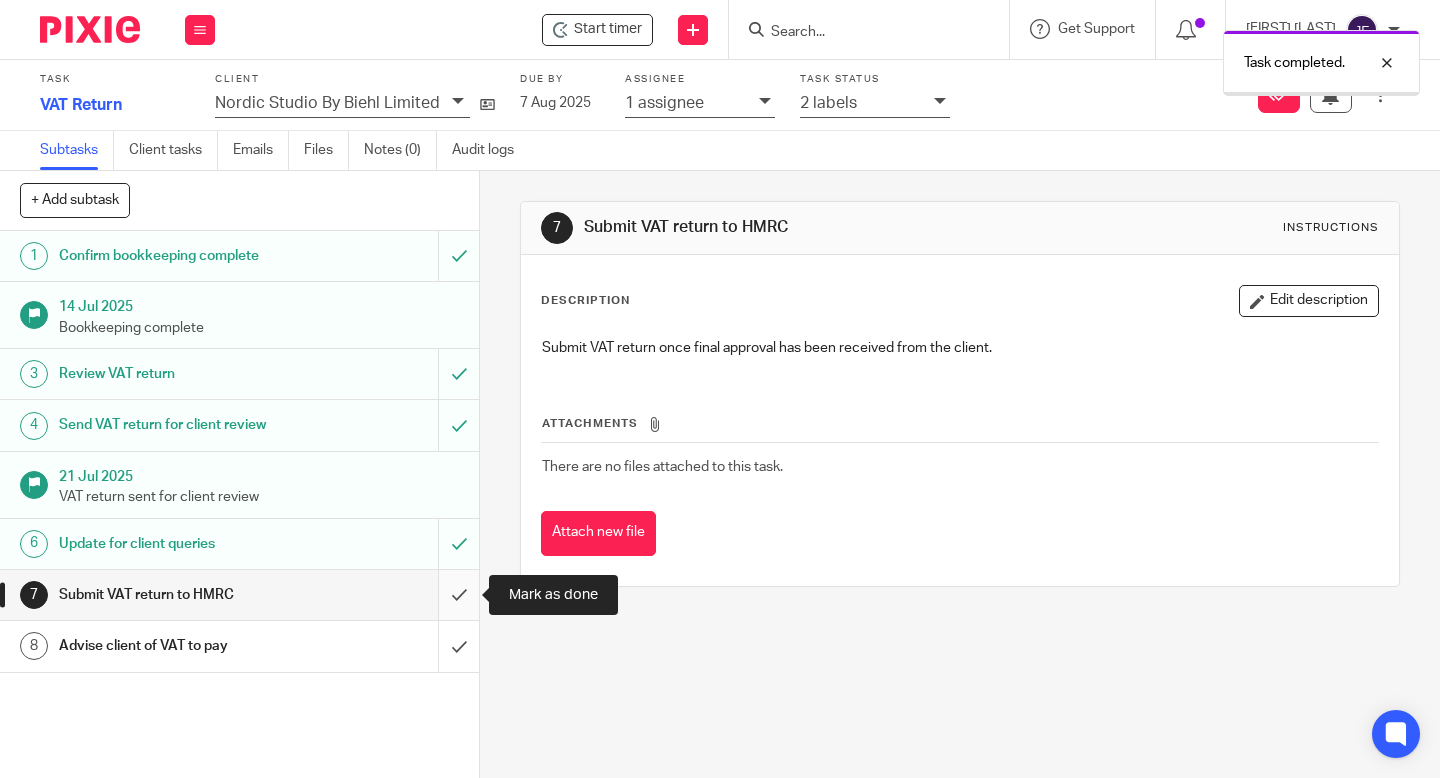 scroll, scrollTop: 0, scrollLeft: 0, axis: both 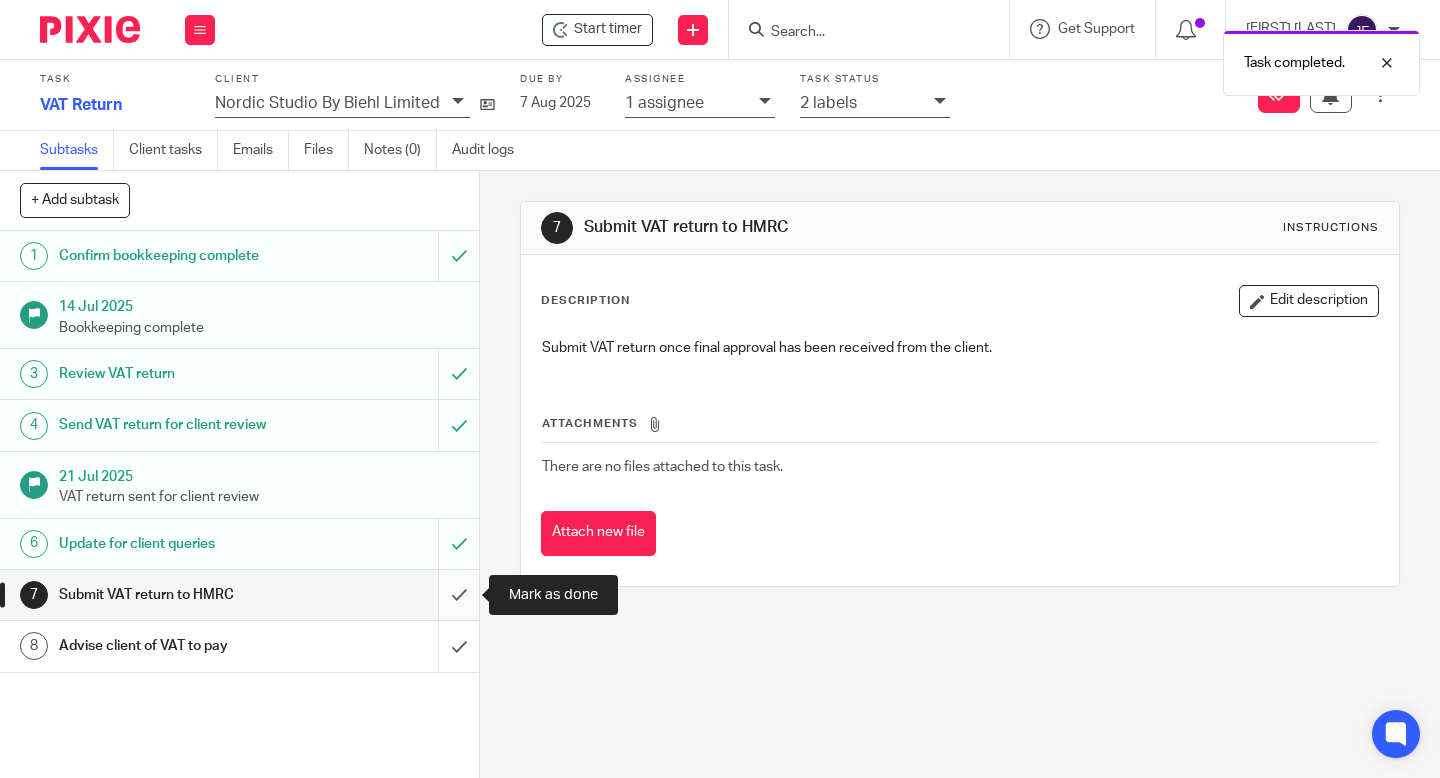 click at bounding box center (239, 595) 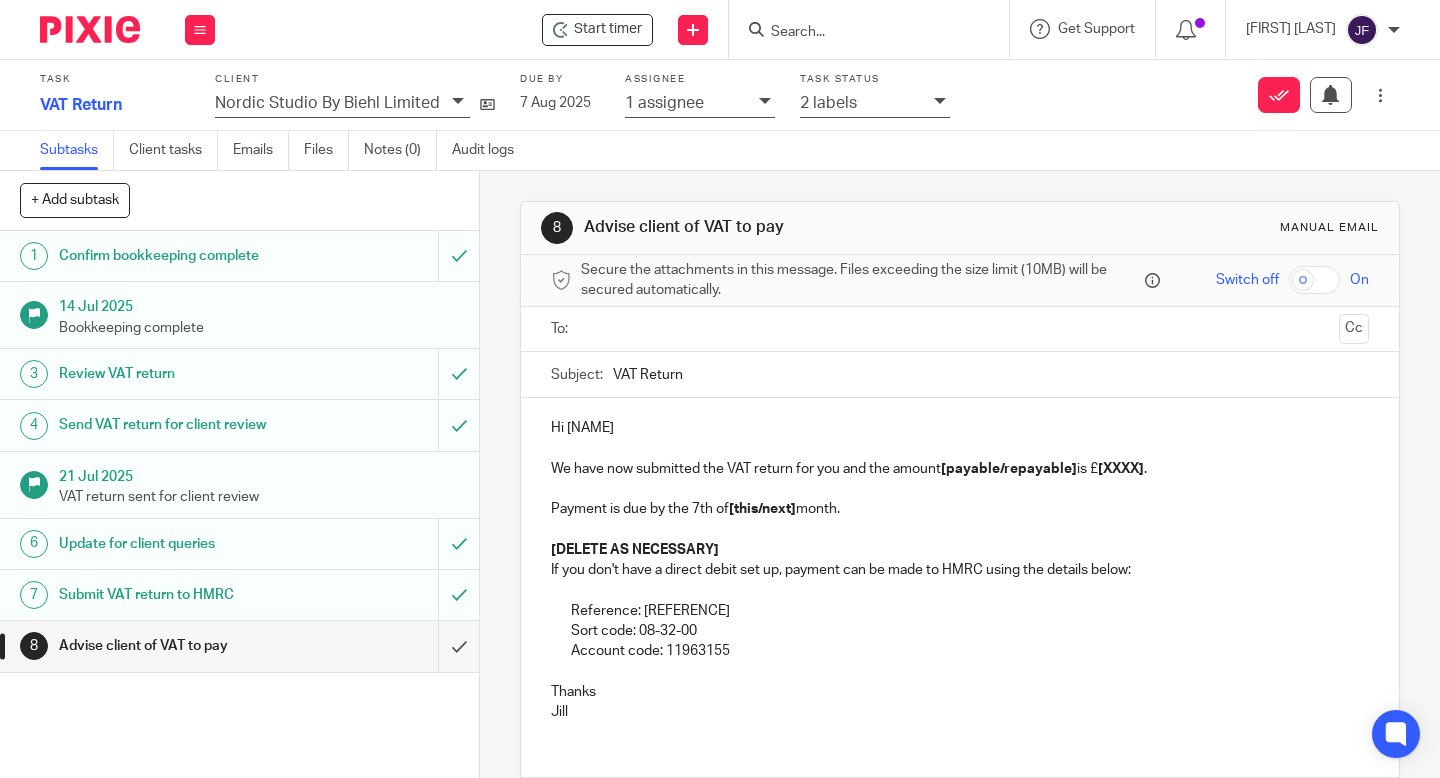 scroll, scrollTop: 0, scrollLeft: 0, axis: both 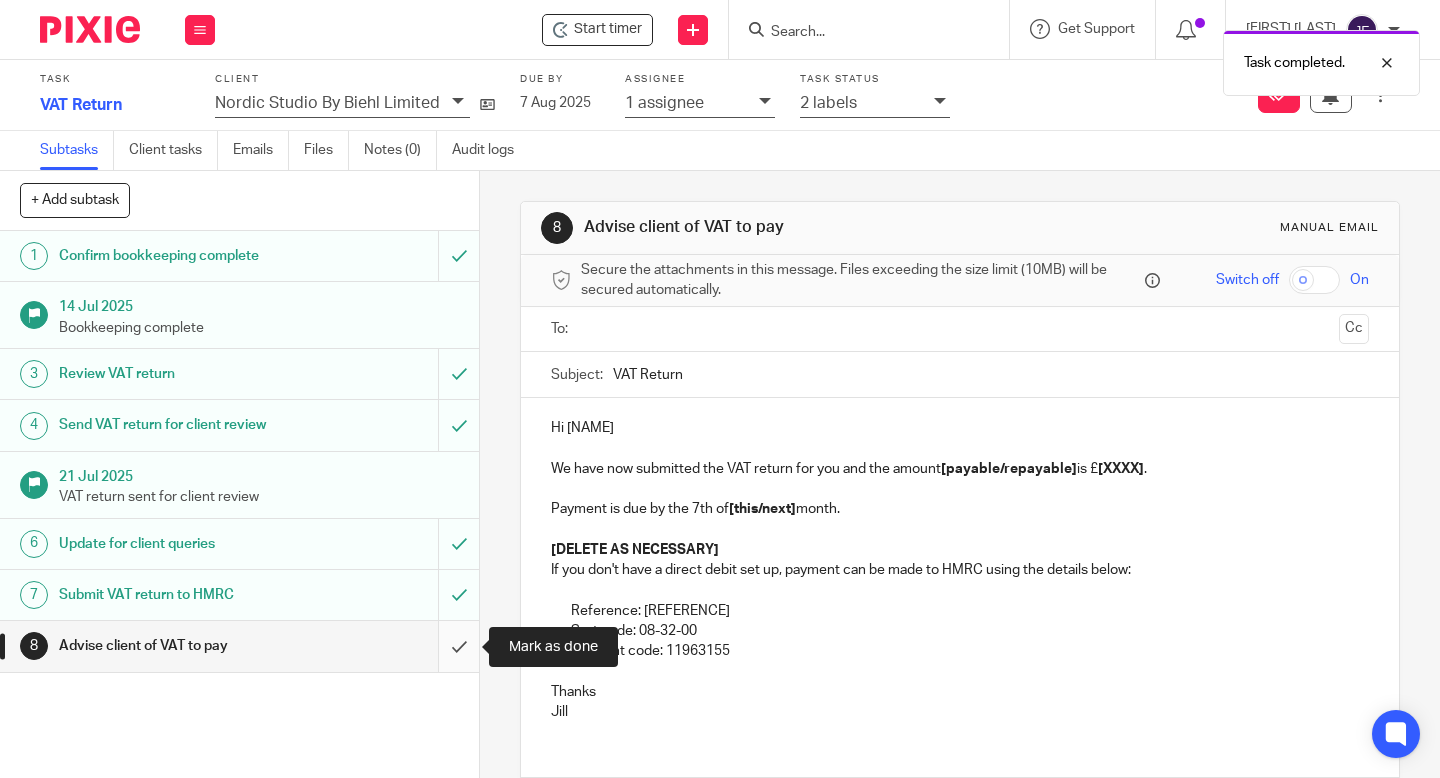 click at bounding box center [239, 646] 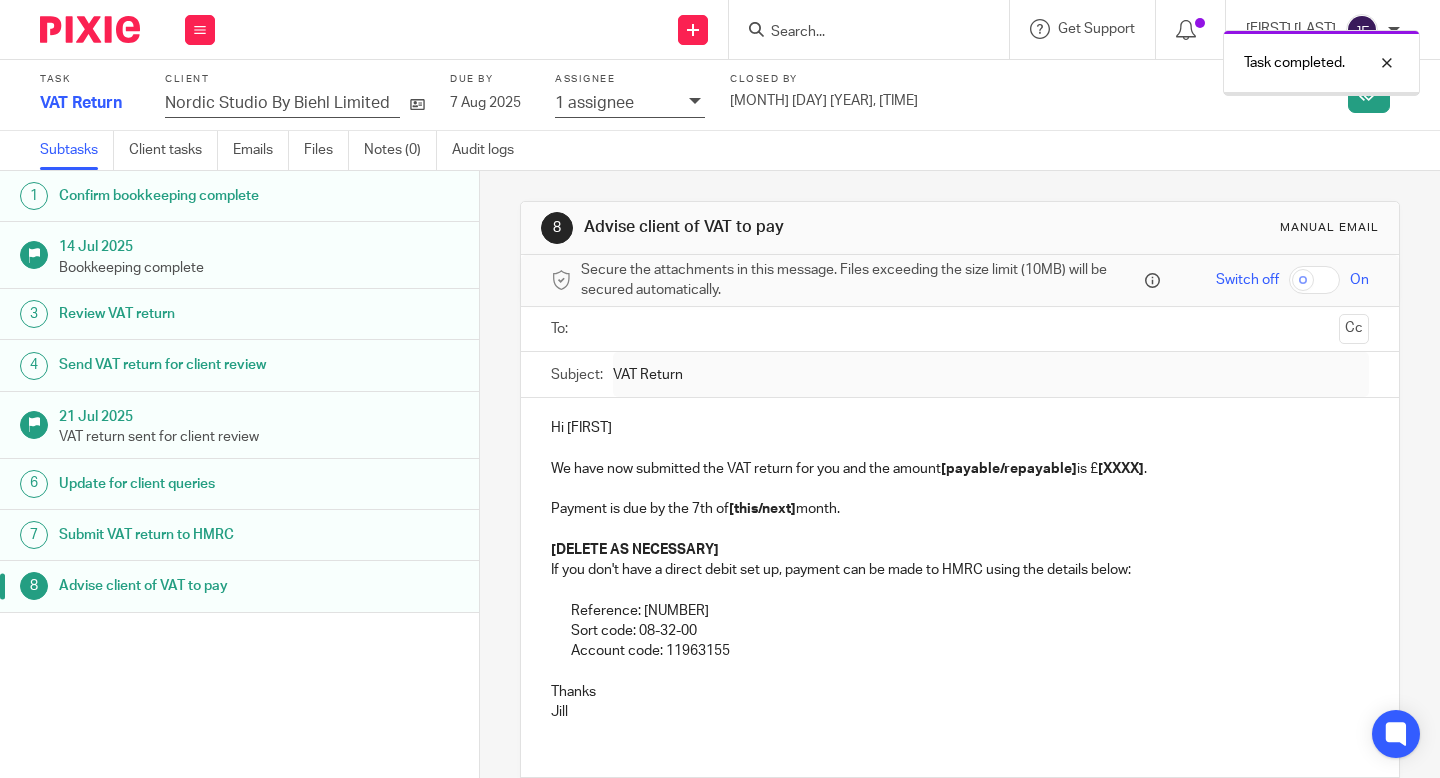 scroll, scrollTop: 0, scrollLeft: 0, axis: both 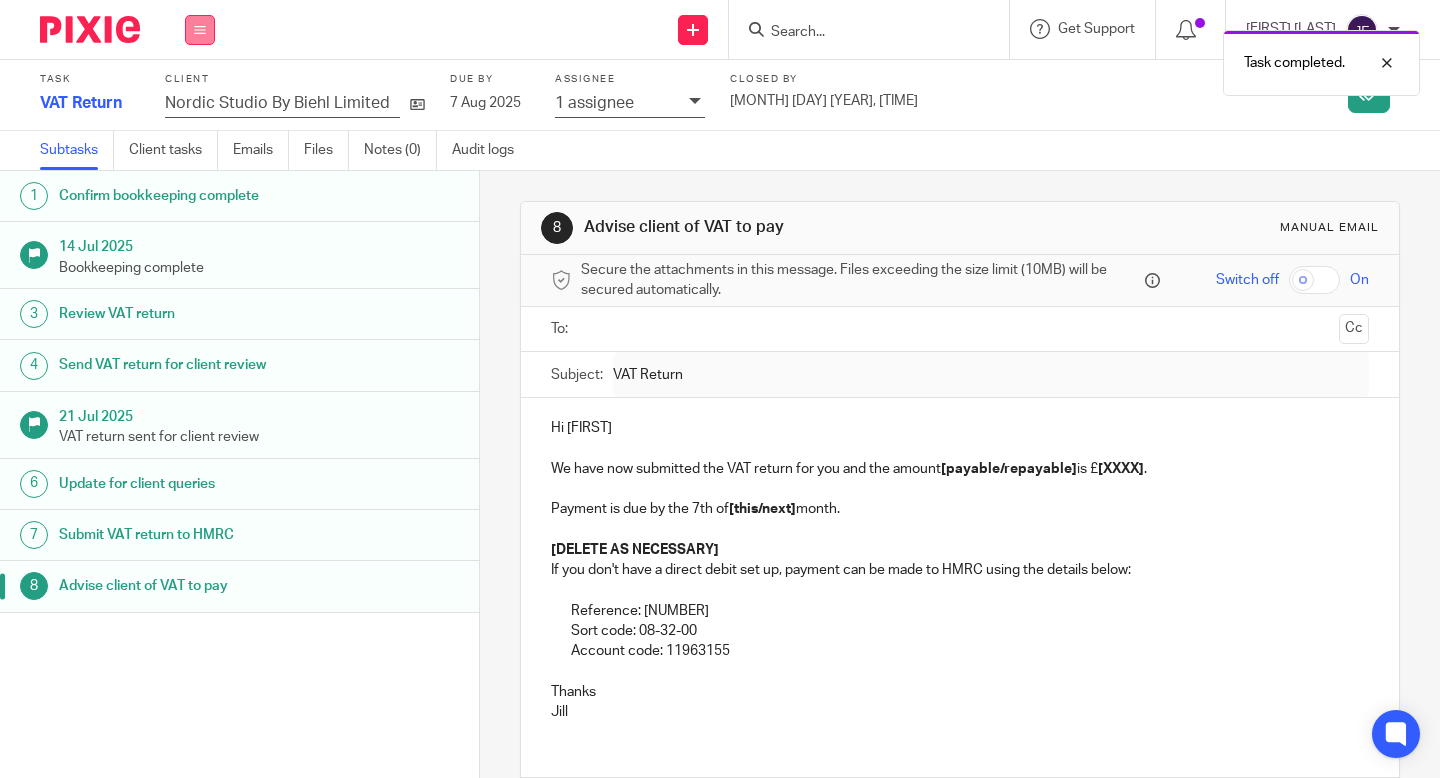 click at bounding box center (200, 30) 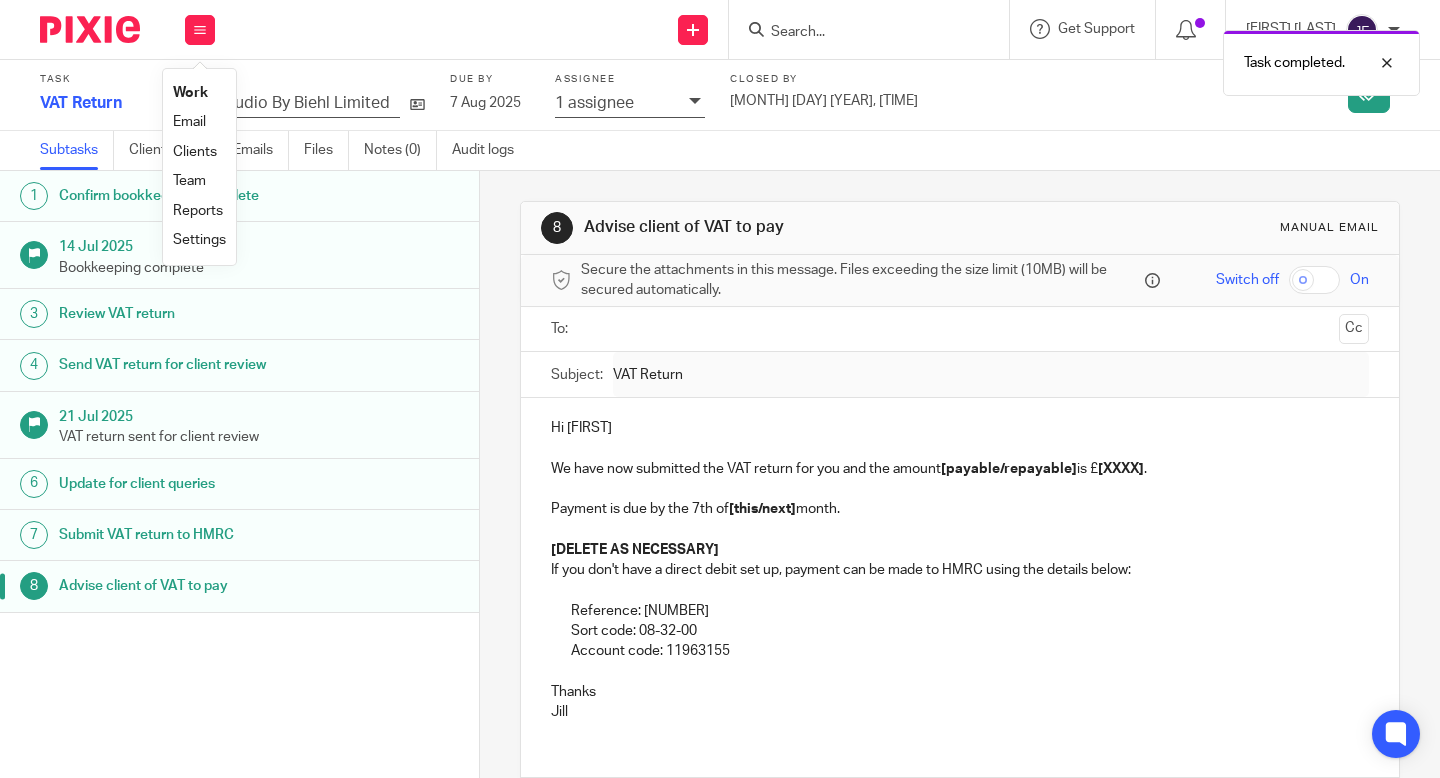 click on "Work" at bounding box center [190, 93] 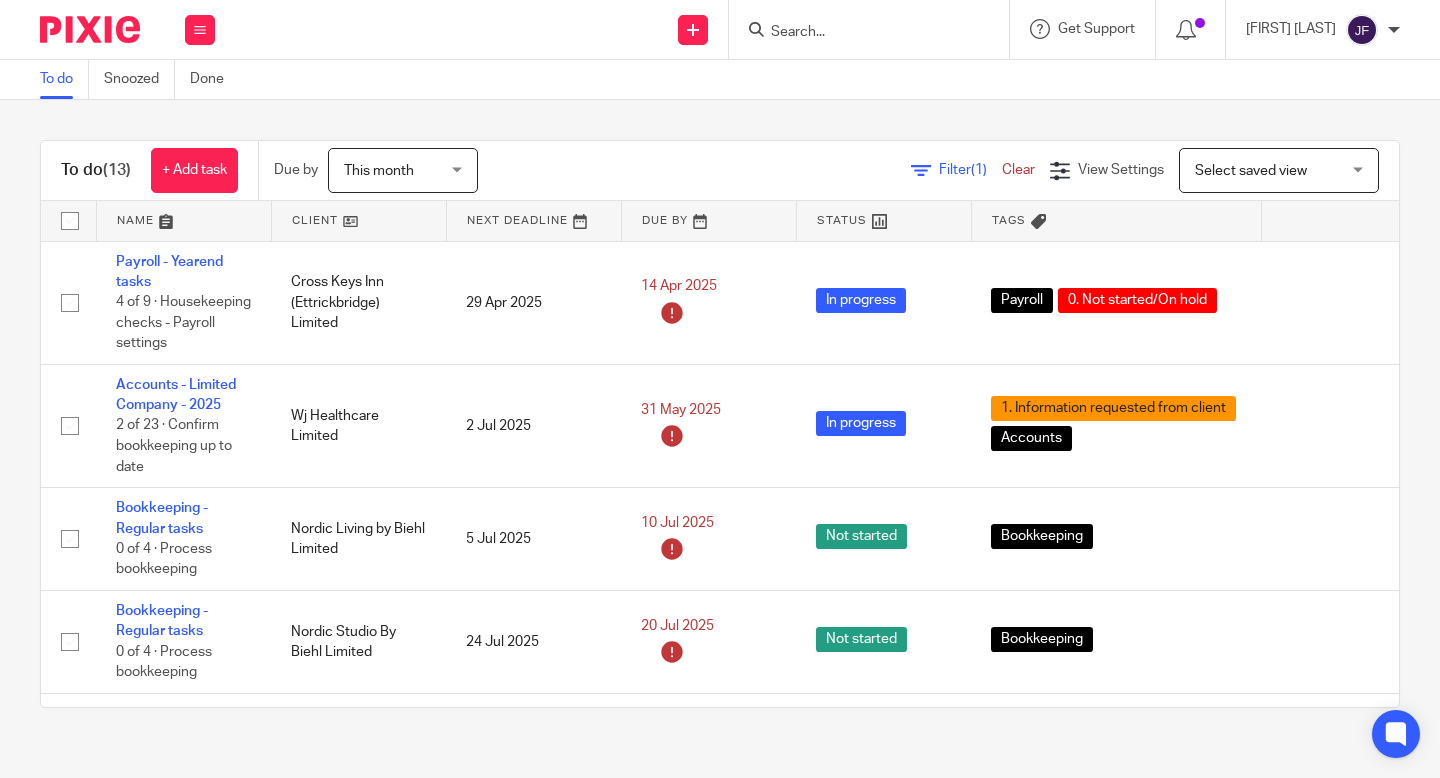 scroll, scrollTop: 0, scrollLeft: 0, axis: both 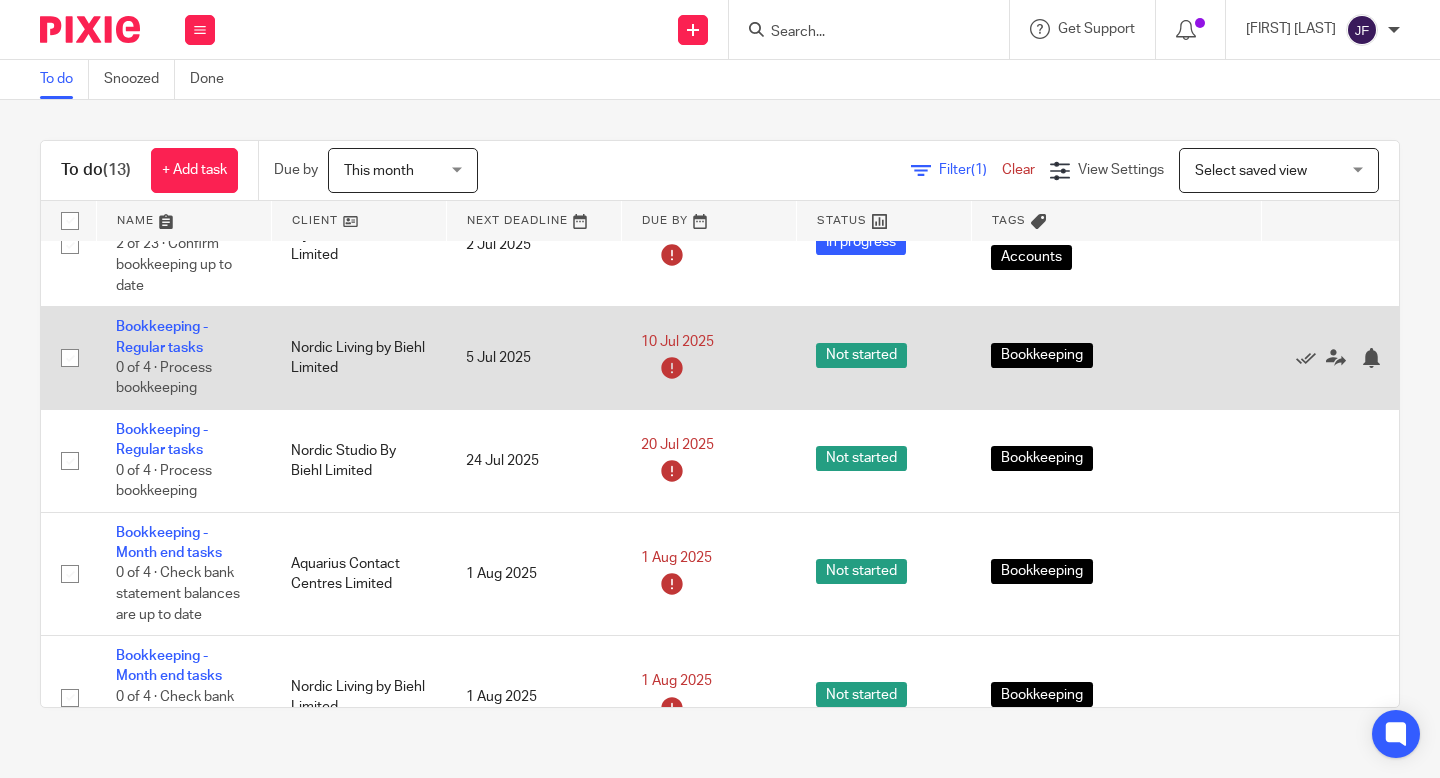 click at bounding box center (70, 358) 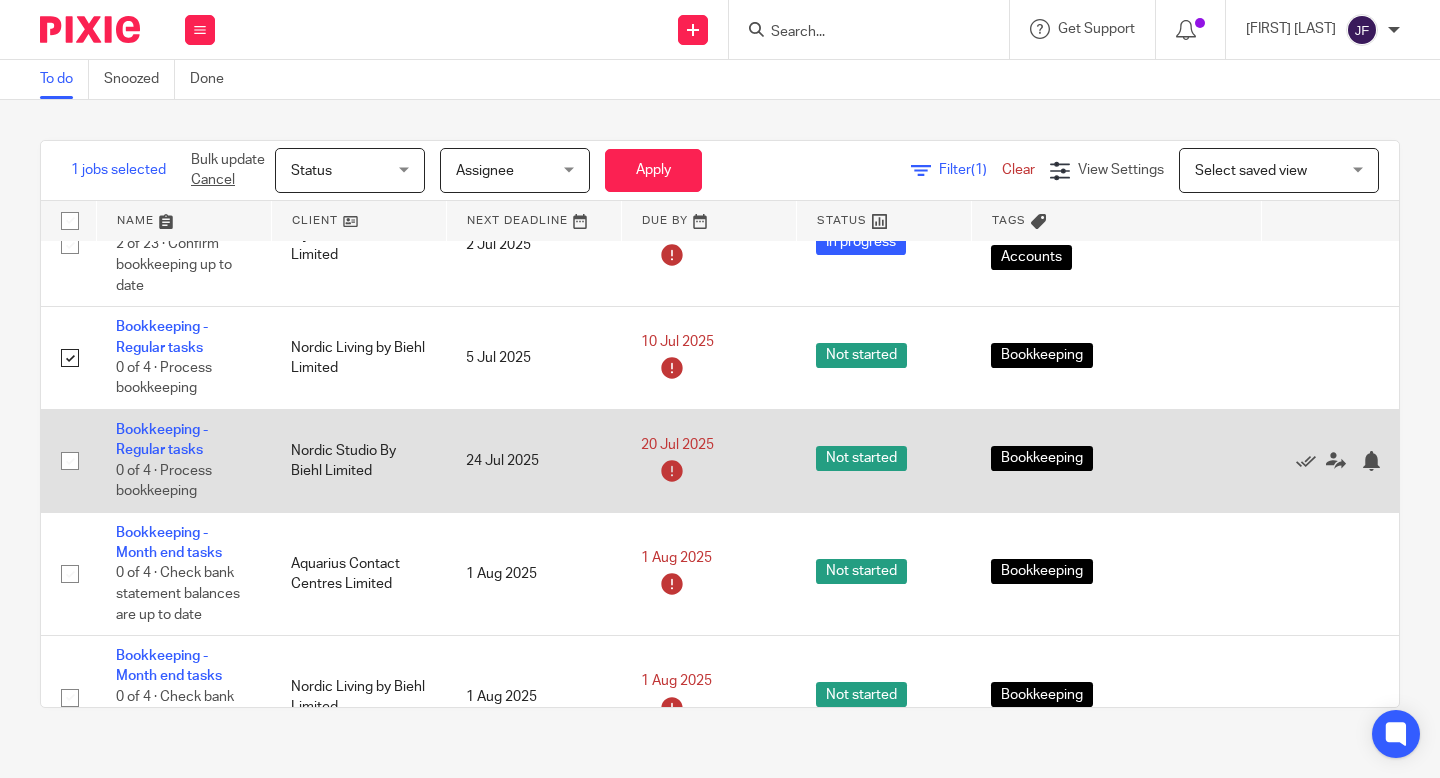 click at bounding box center (70, 461) 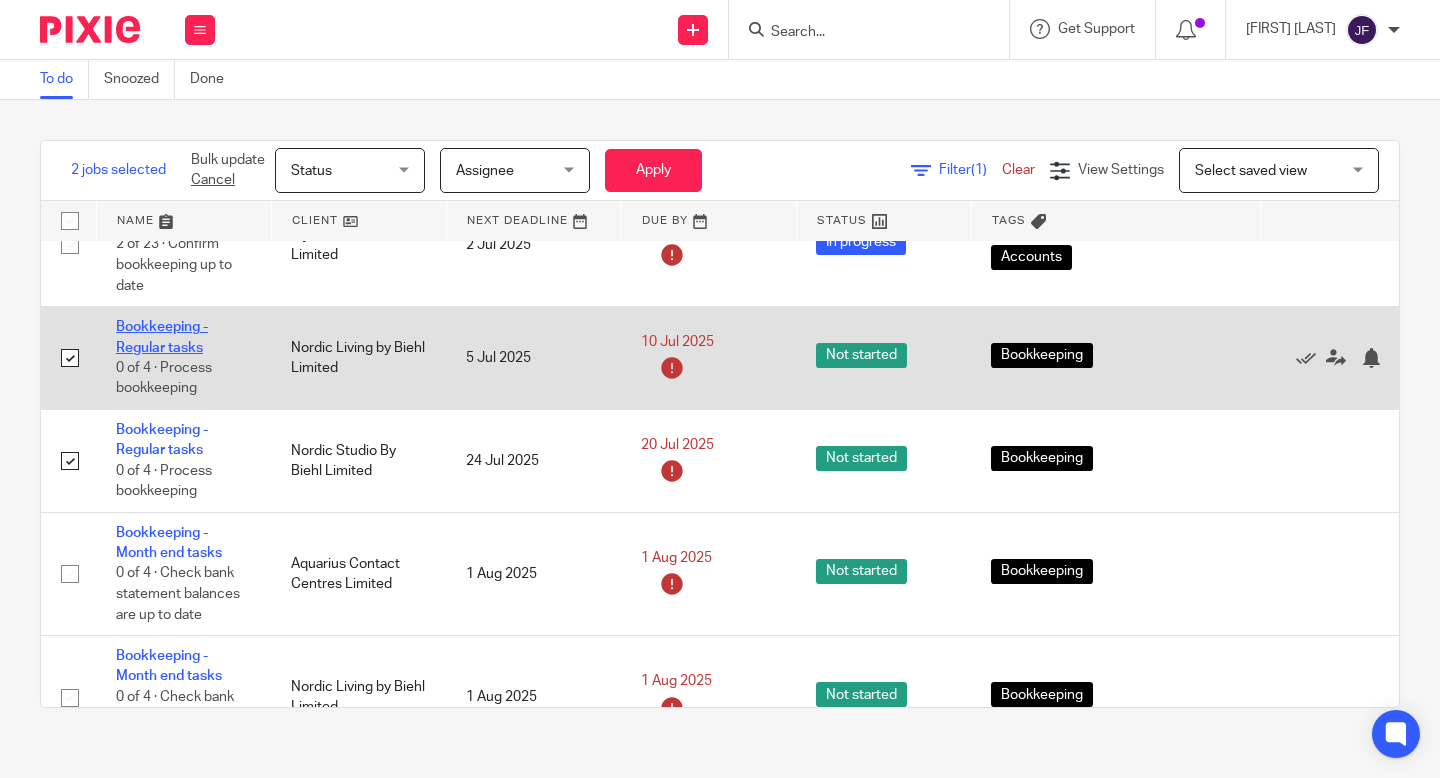 click on "Bookkeeping - Regular tasks" at bounding box center [162, 337] 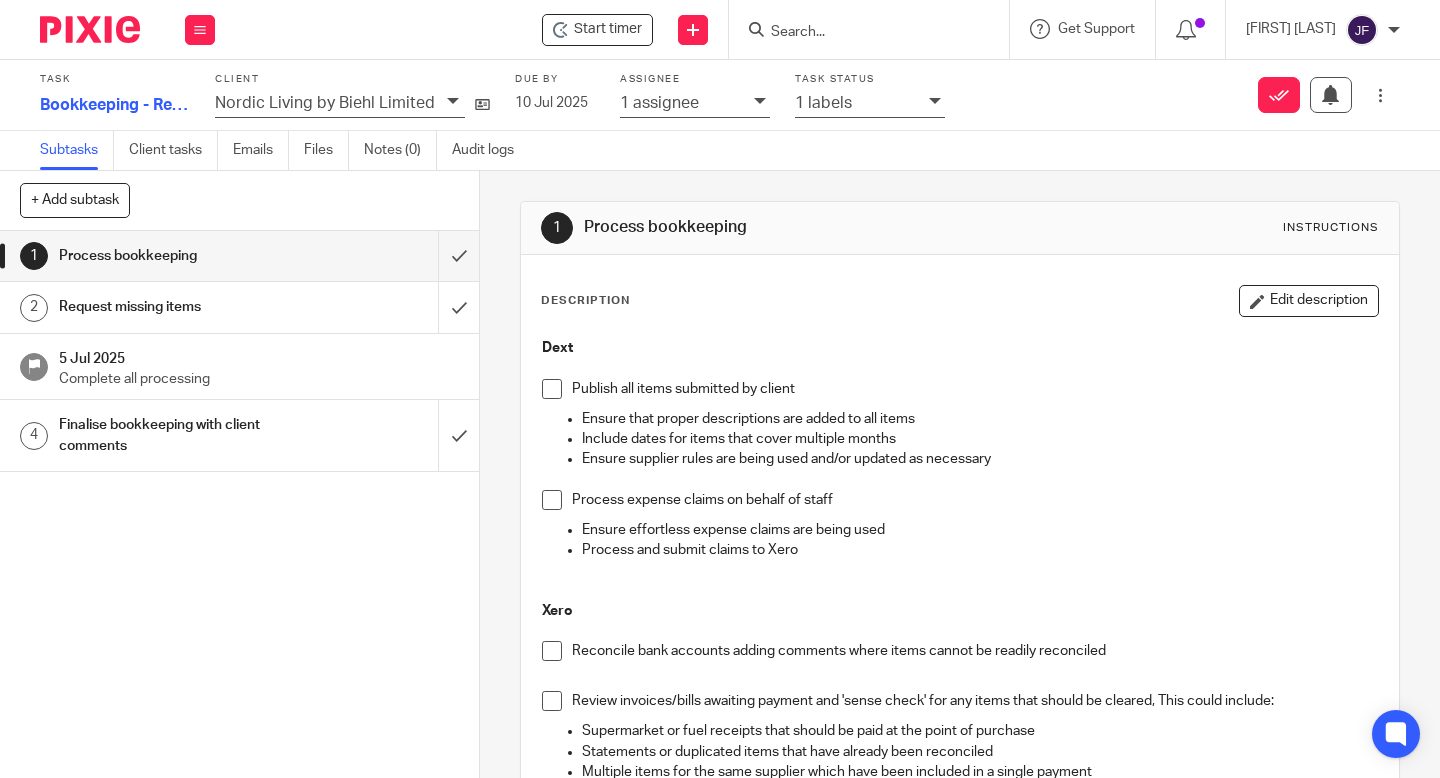 scroll, scrollTop: 0, scrollLeft: 0, axis: both 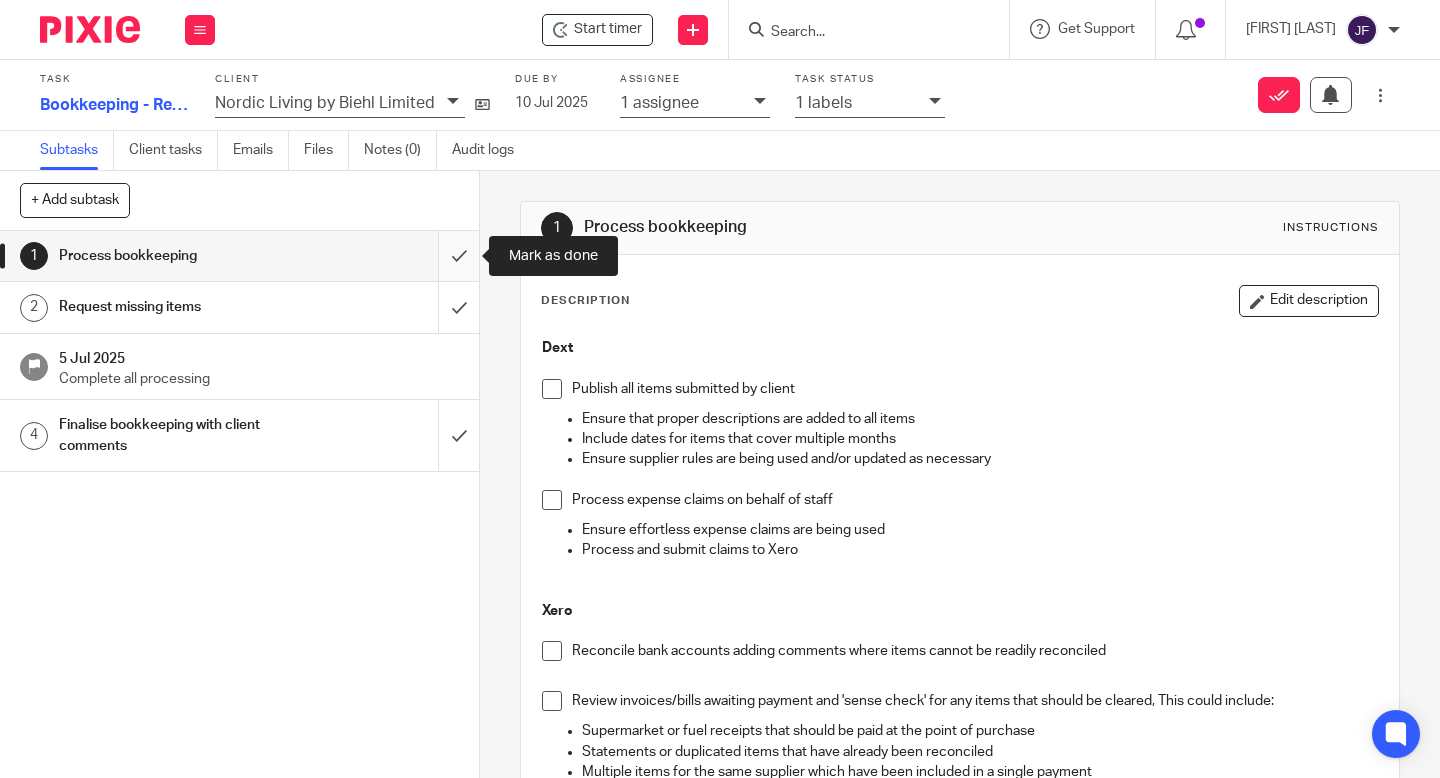 click at bounding box center [239, 256] 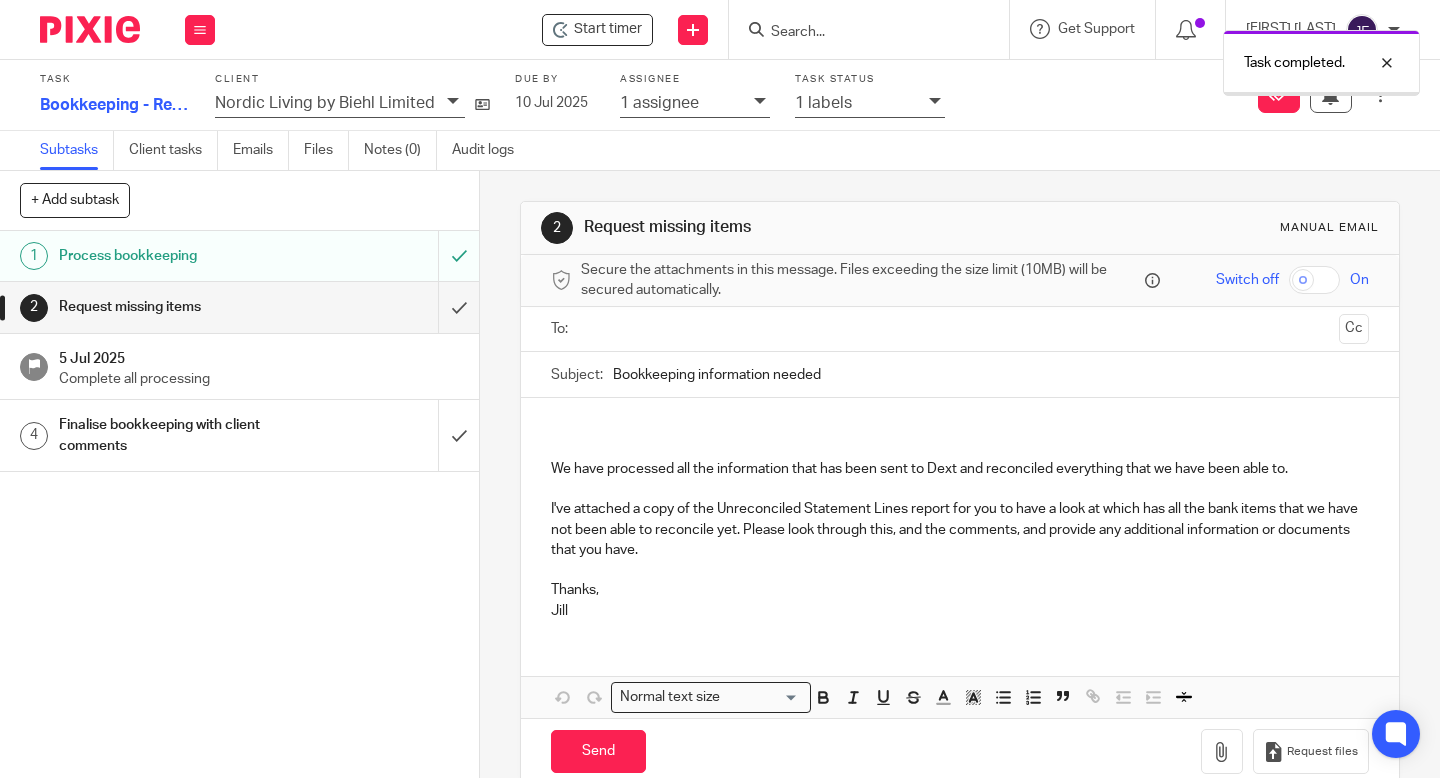 scroll, scrollTop: 0, scrollLeft: 0, axis: both 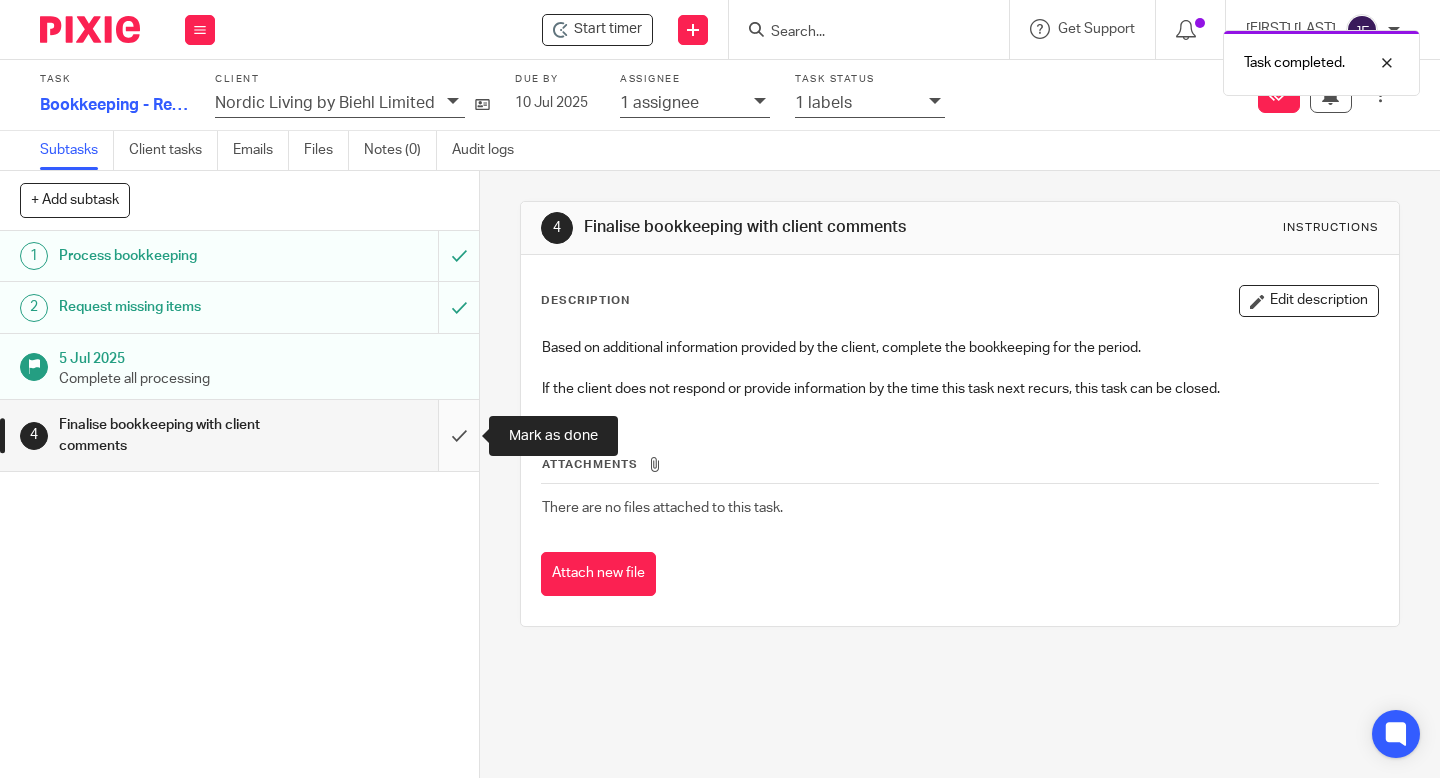 click at bounding box center [239, 435] 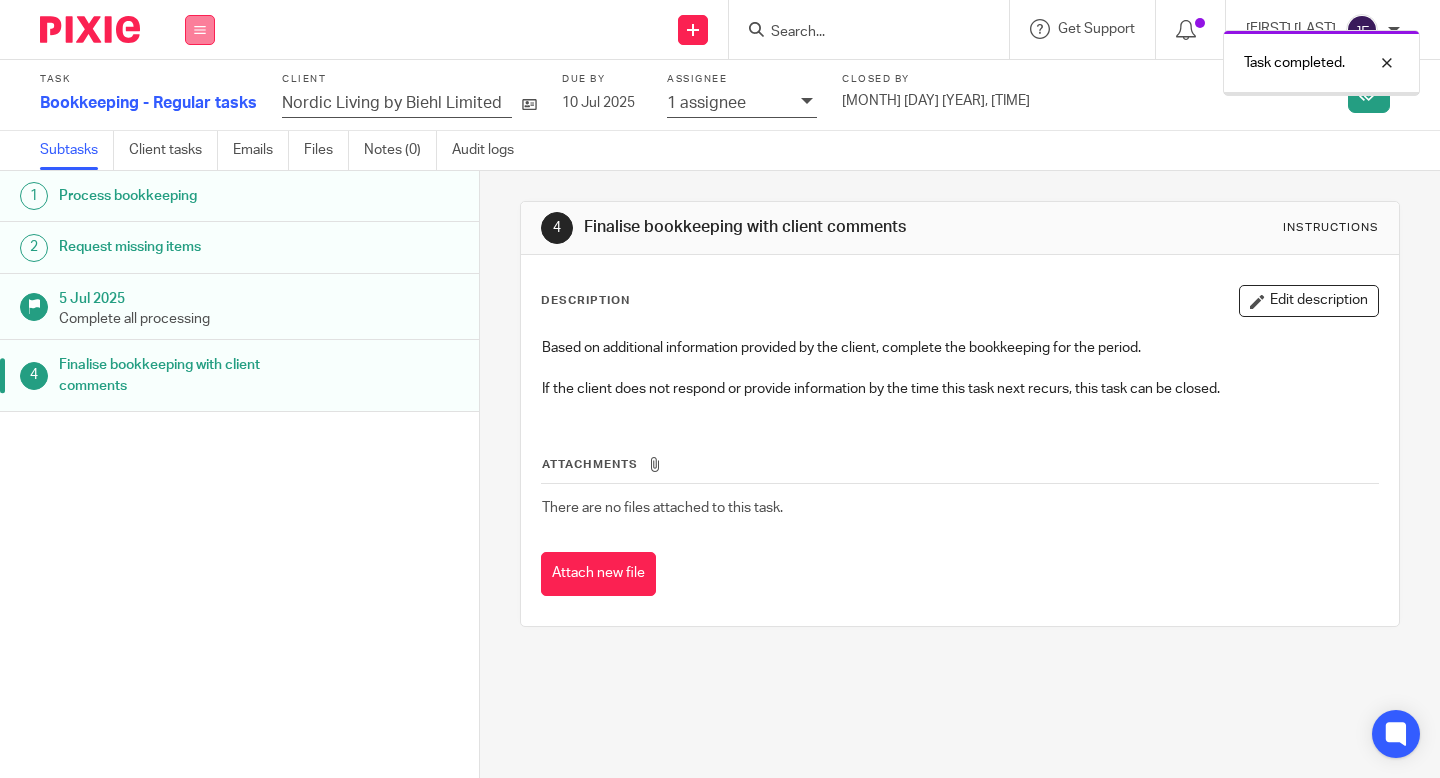 scroll, scrollTop: 0, scrollLeft: 0, axis: both 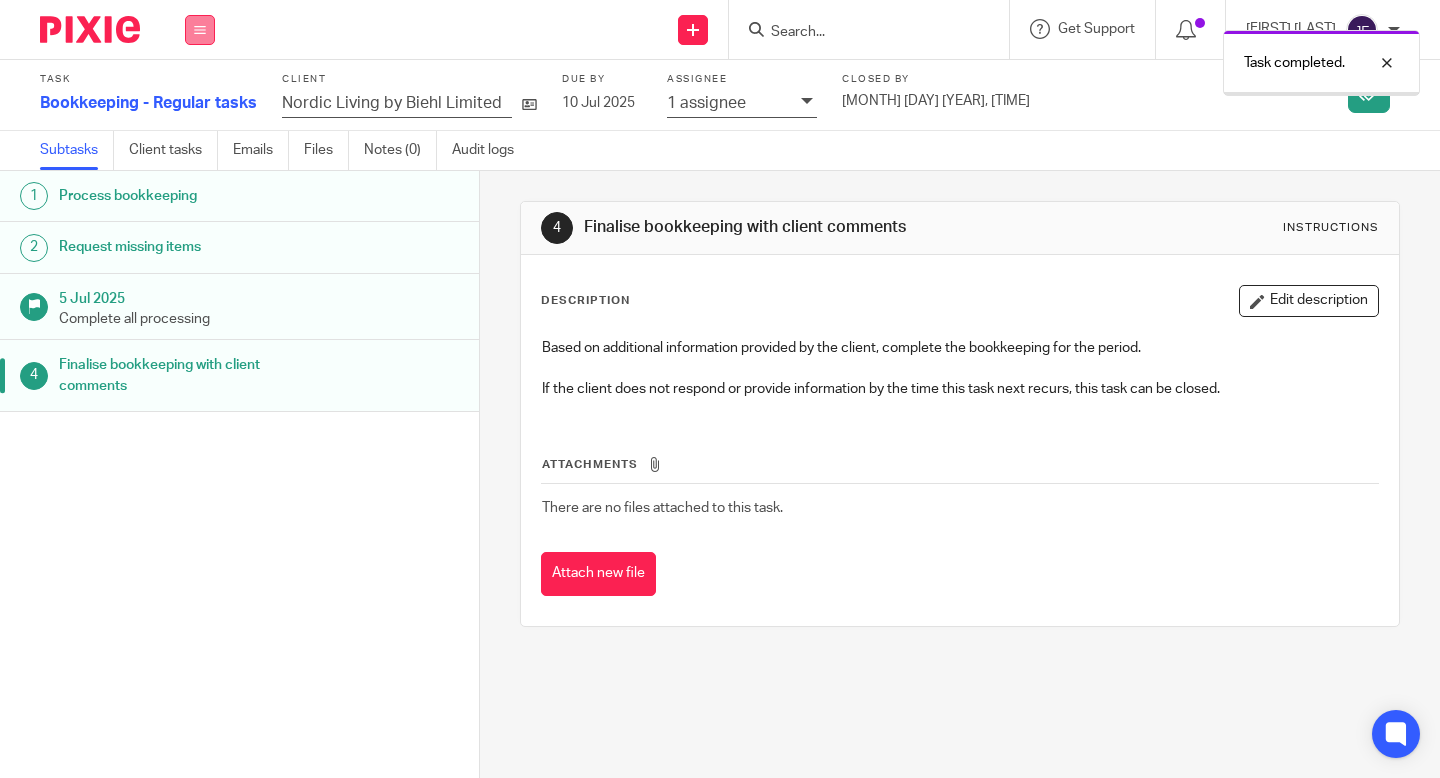click at bounding box center [200, 30] 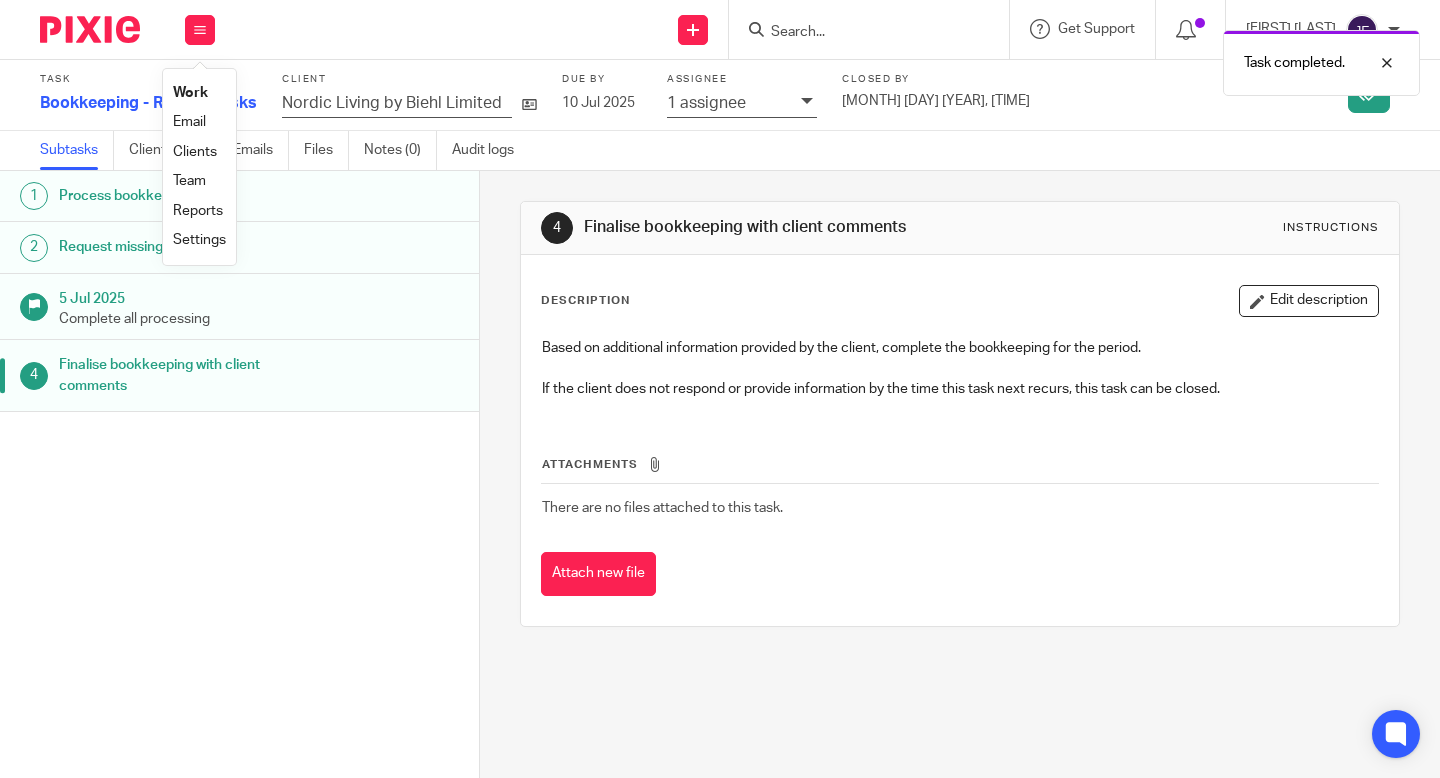 click on "Work" at bounding box center [190, 93] 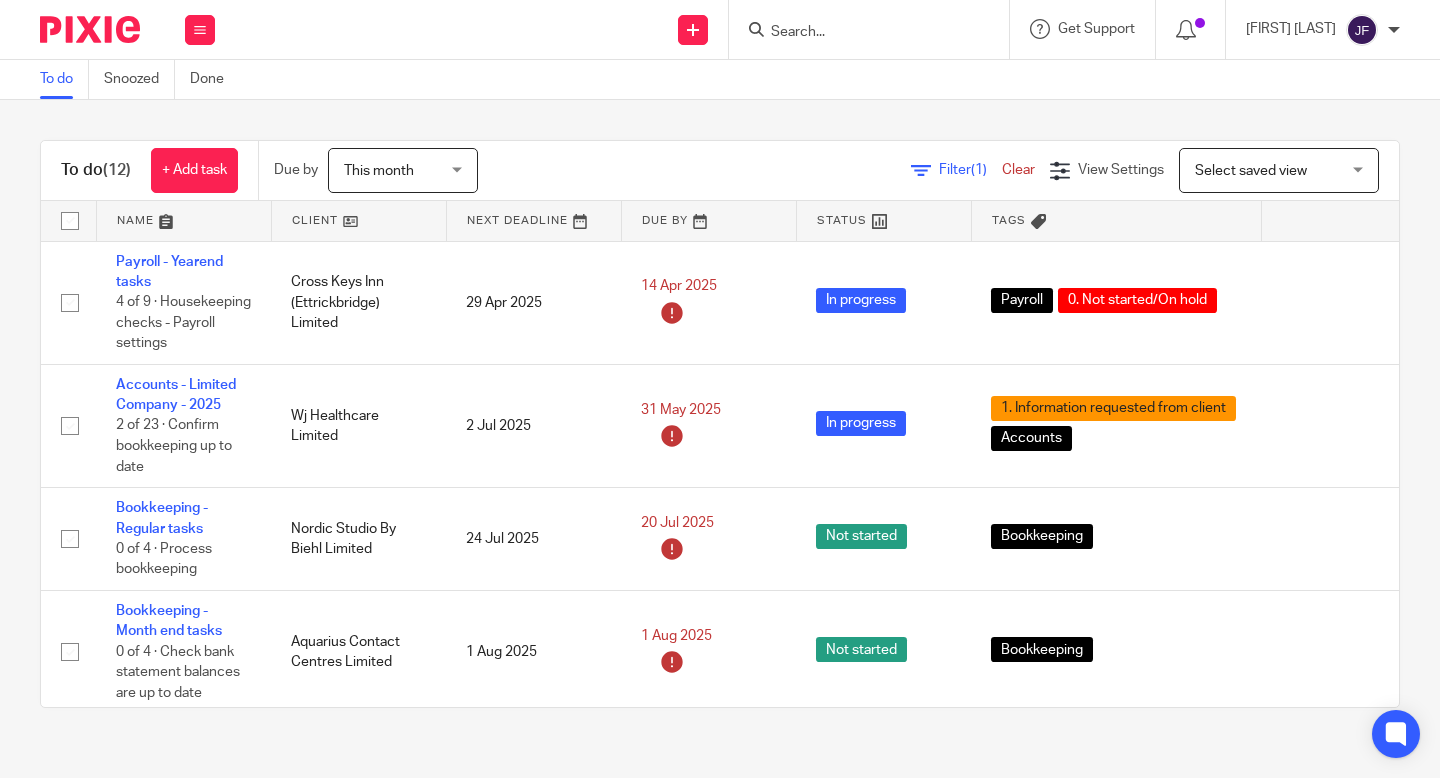 scroll, scrollTop: 0, scrollLeft: 0, axis: both 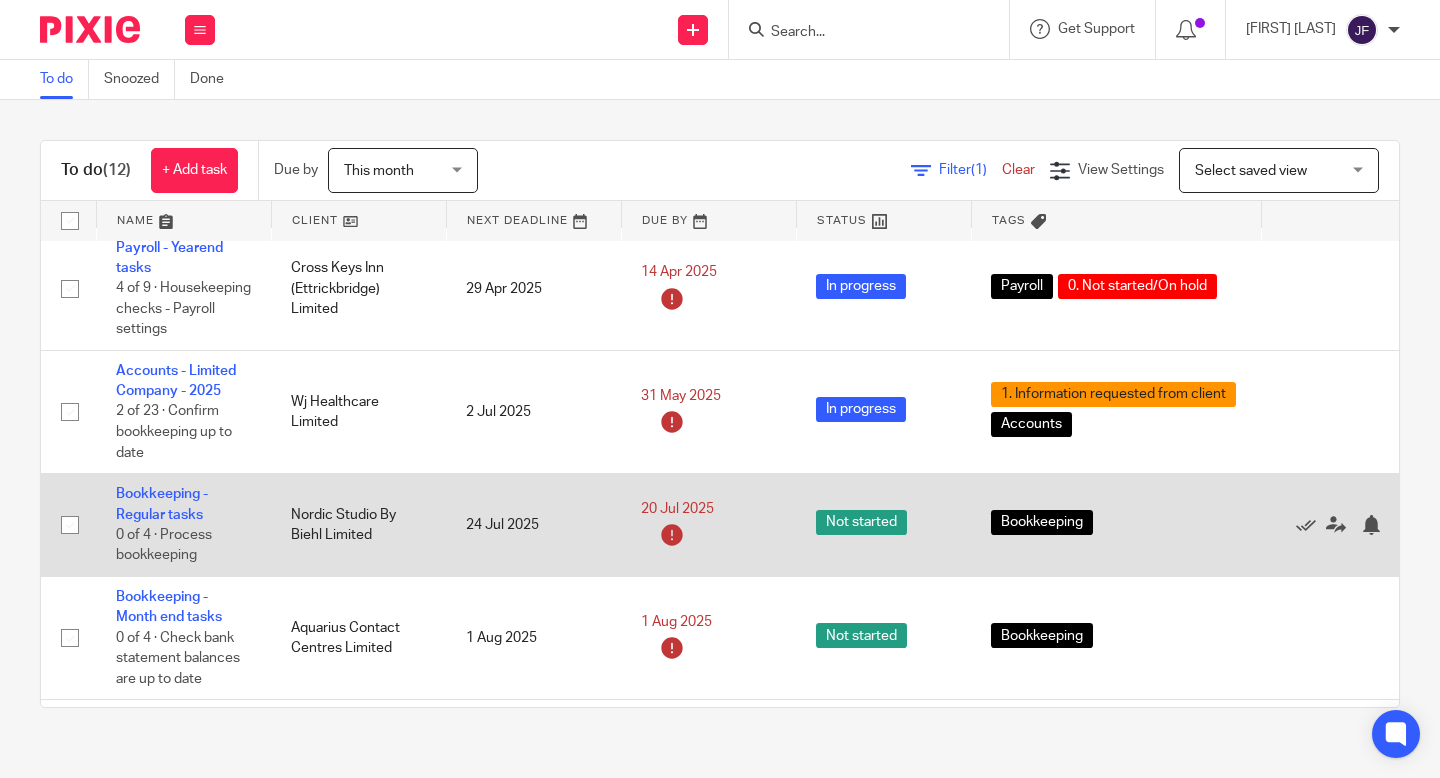click on "Bookkeeping - Regular tasks
0
of
4 ·
Process bookkeeping" at bounding box center (183, 525) 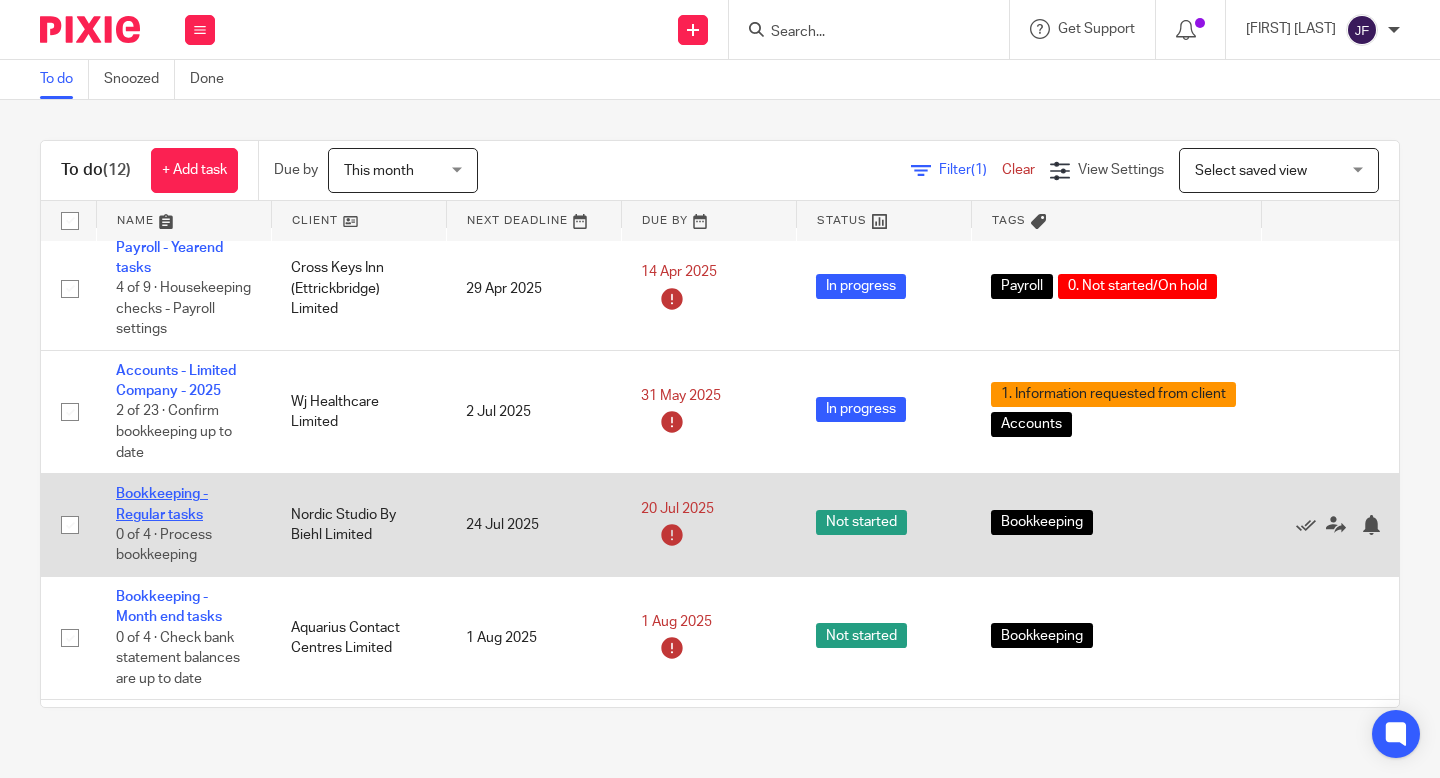 click on "Bookkeeping - Regular tasks" at bounding box center [162, 504] 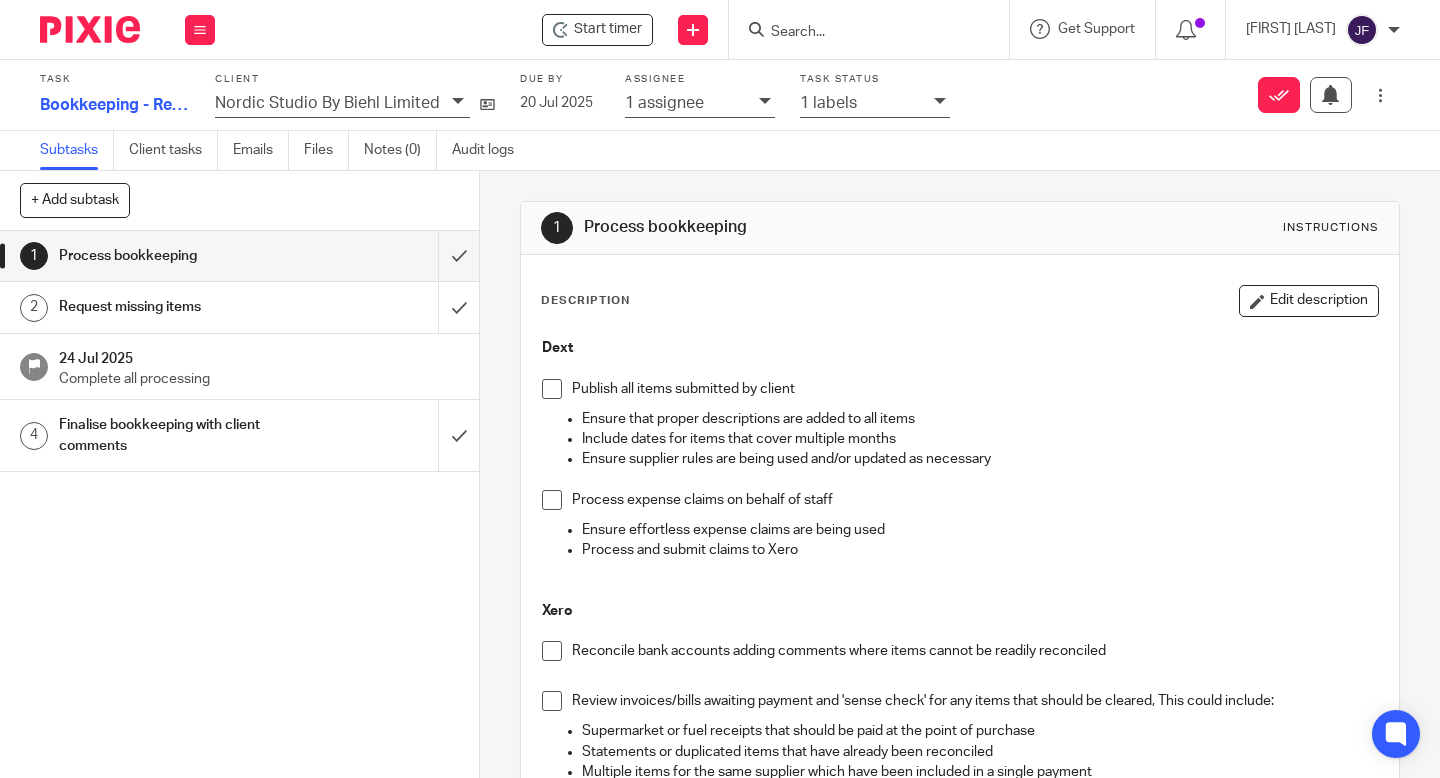 scroll, scrollTop: 0, scrollLeft: 0, axis: both 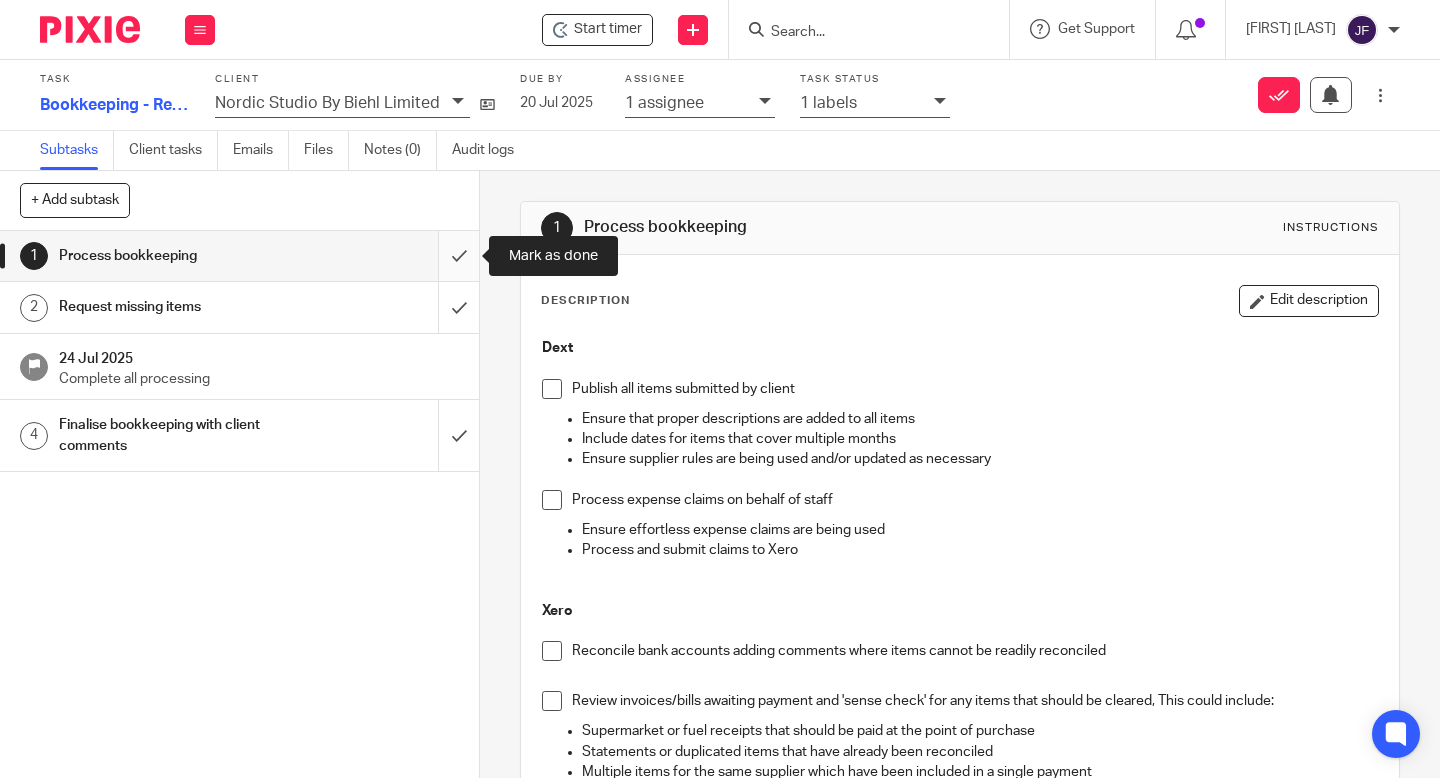 click at bounding box center [239, 256] 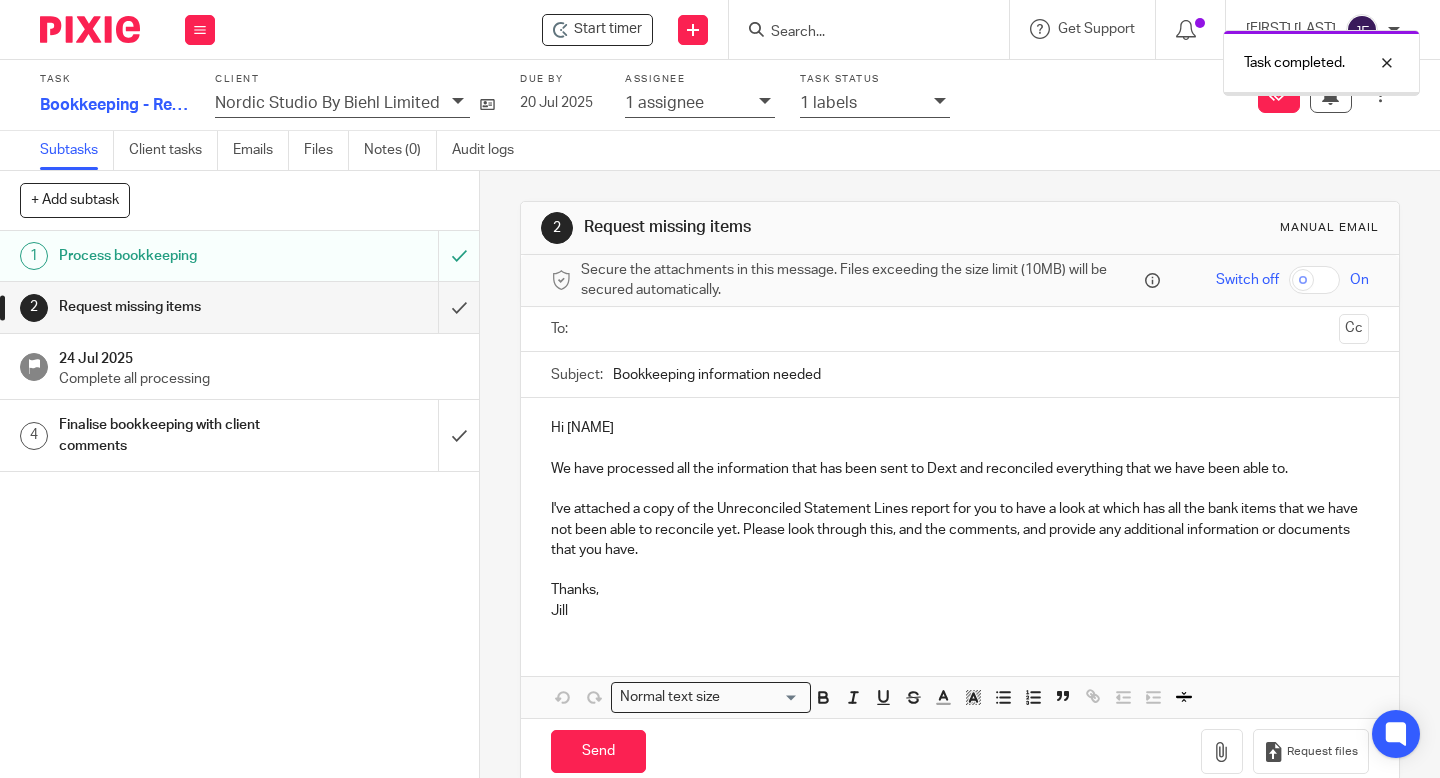 scroll, scrollTop: 0, scrollLeft: 0, axis: both 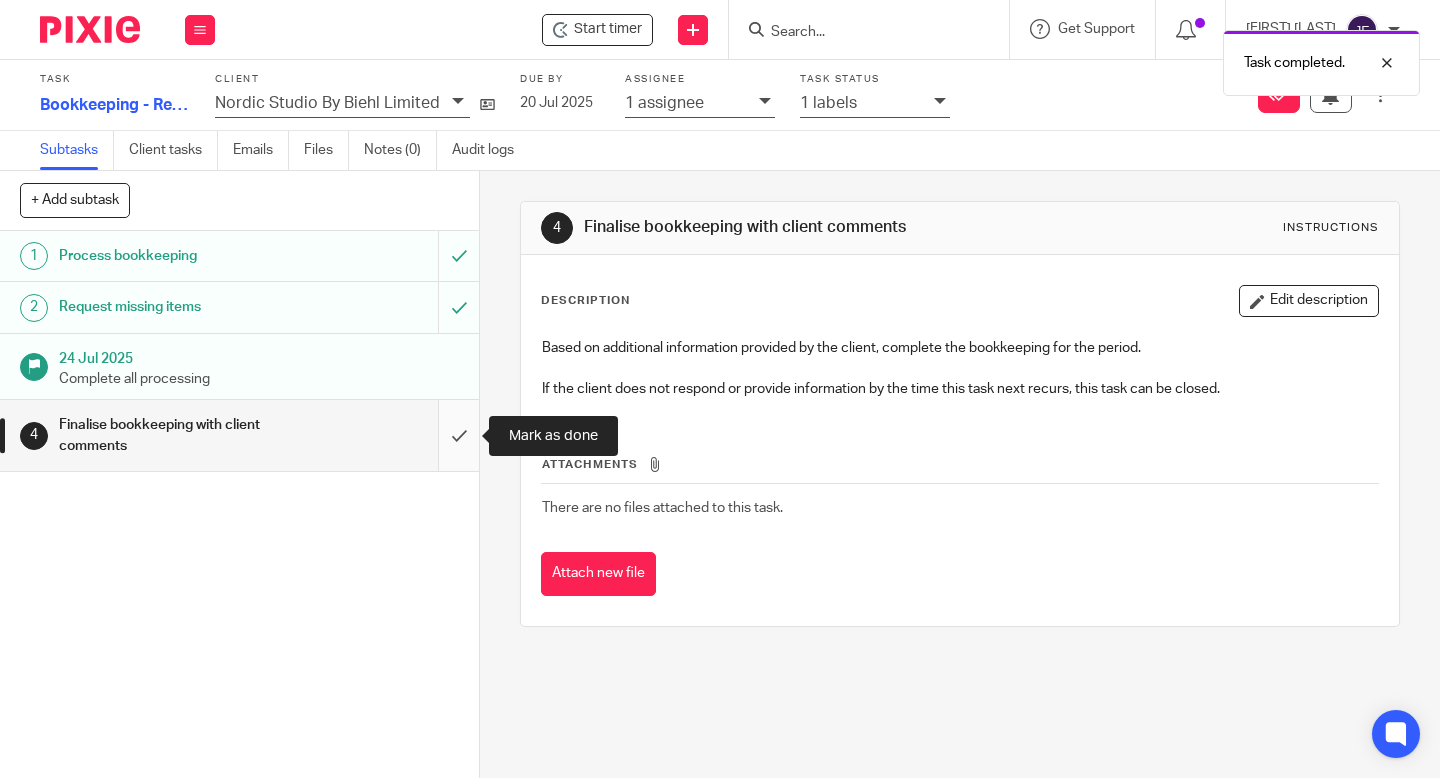 click at bounding box center (239, 435) 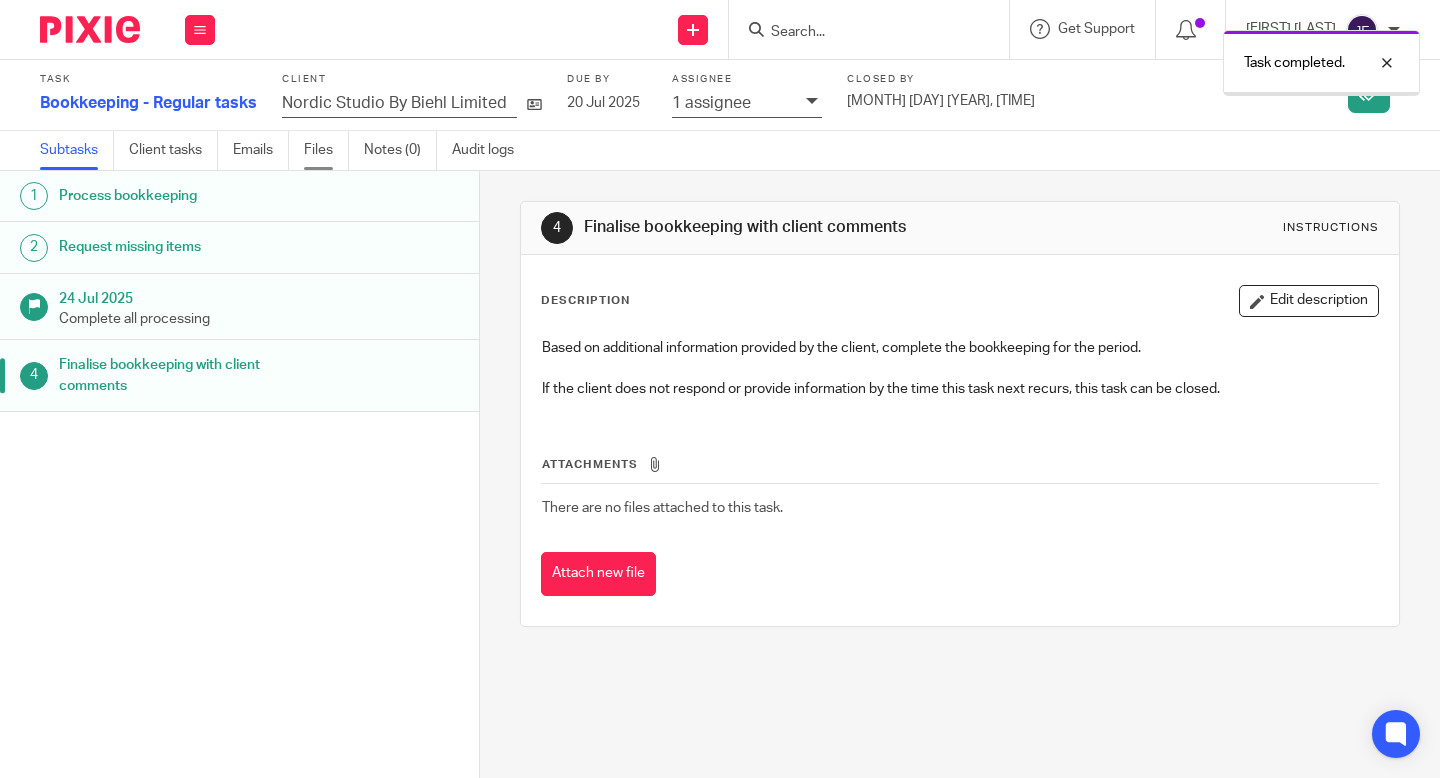 scroll, scrollTop: 0, scrollLeft: 0, axis: both 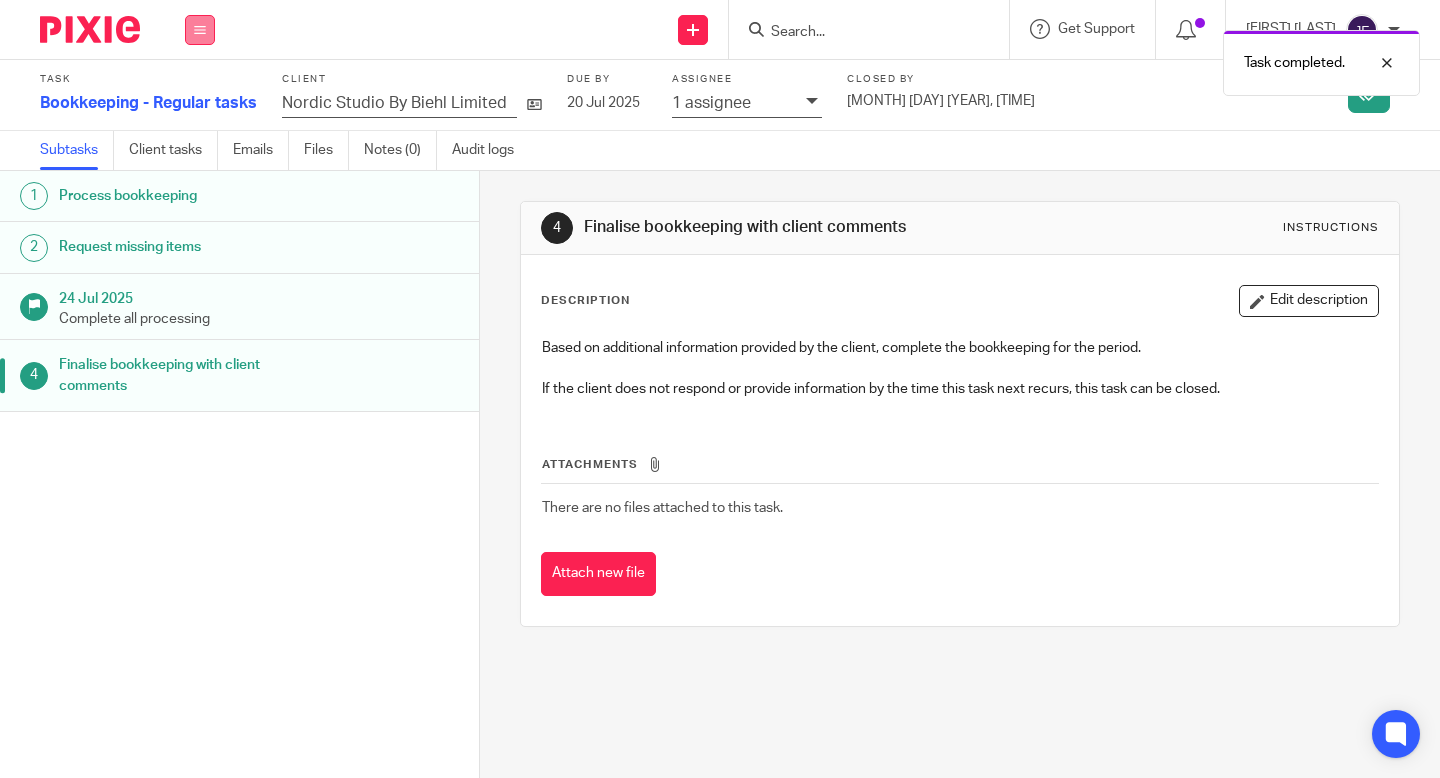 click at bounding box center [200, 30] 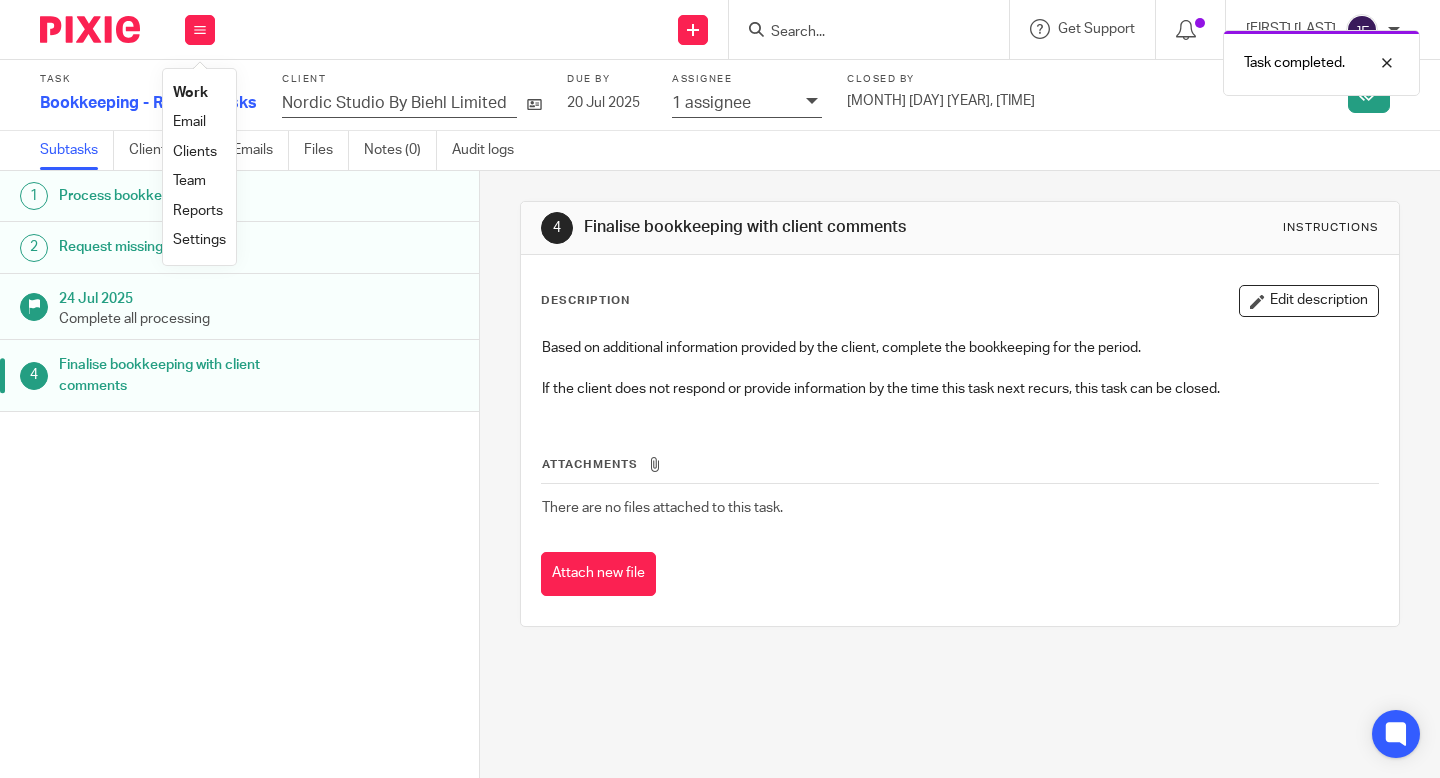 click on "Work" at bounding box center (190, 93) 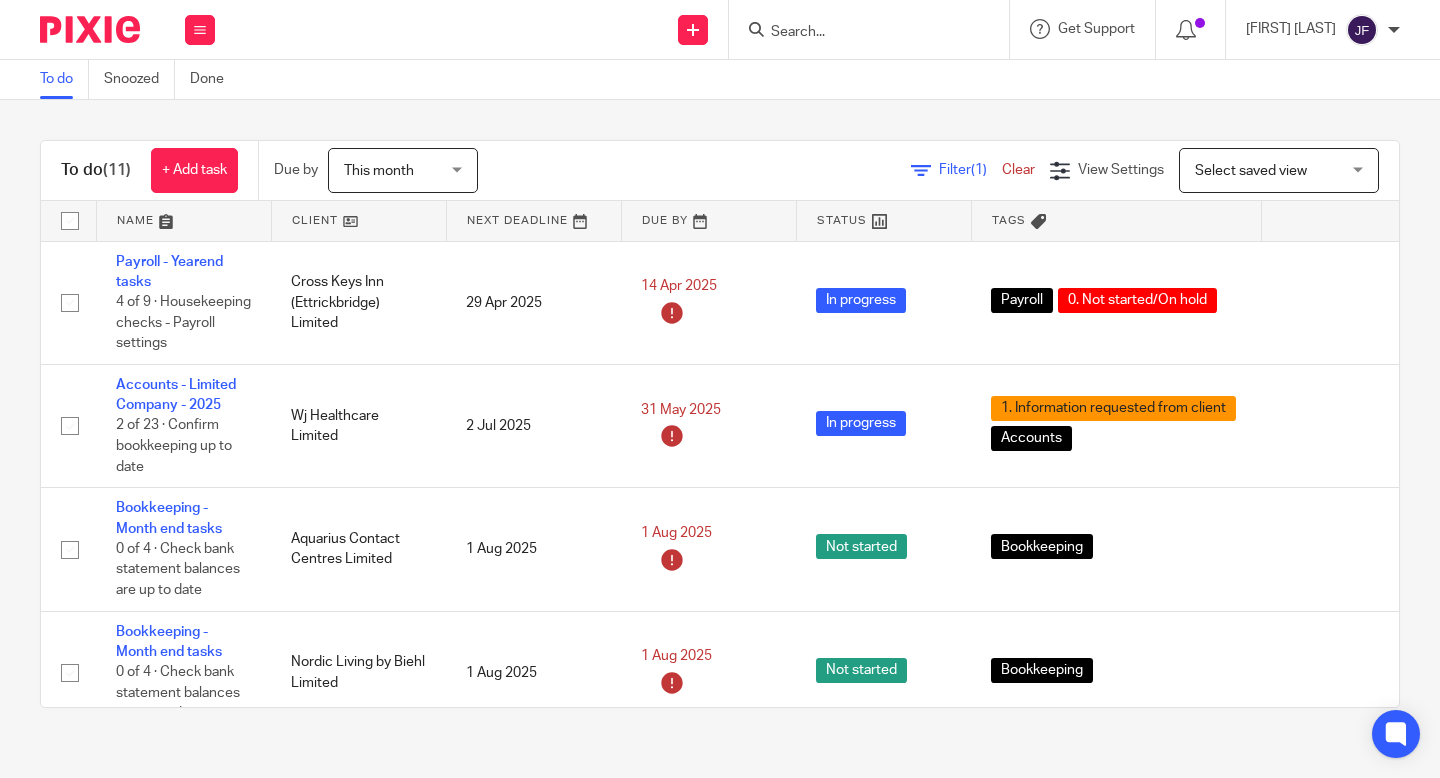 scroll, scrollTop: 0, scrollLeft: 0, axis: both 